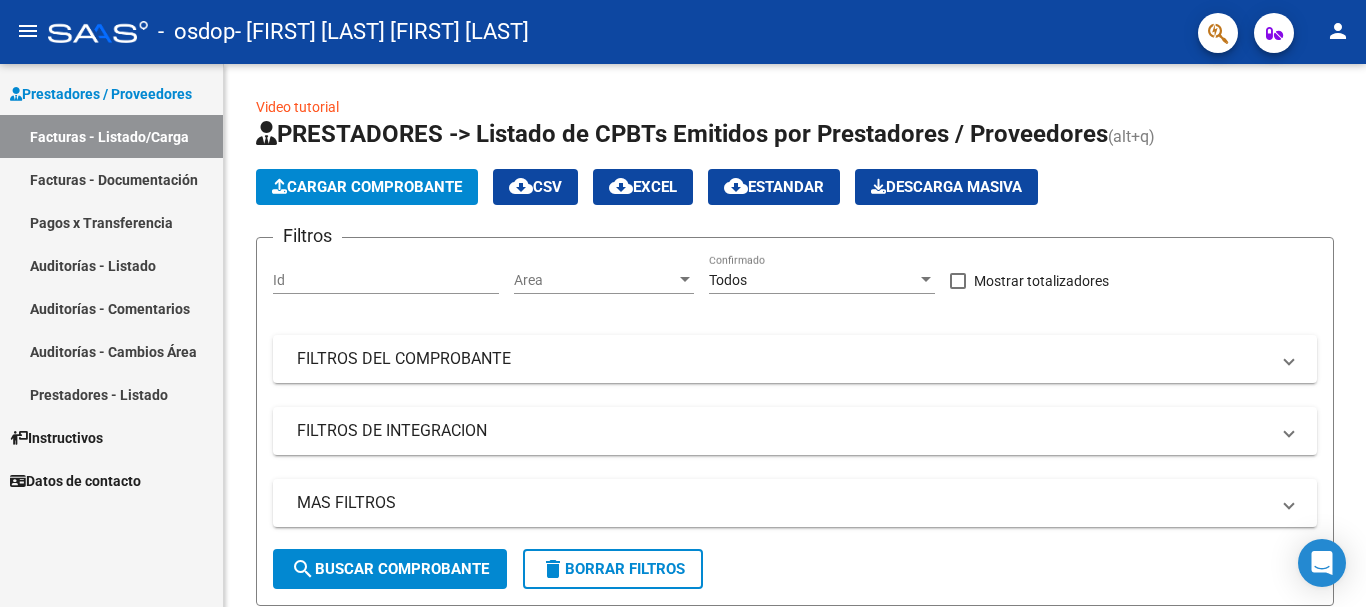 scroll, scrollTop: 0, scrollLeft: 0, axis: both 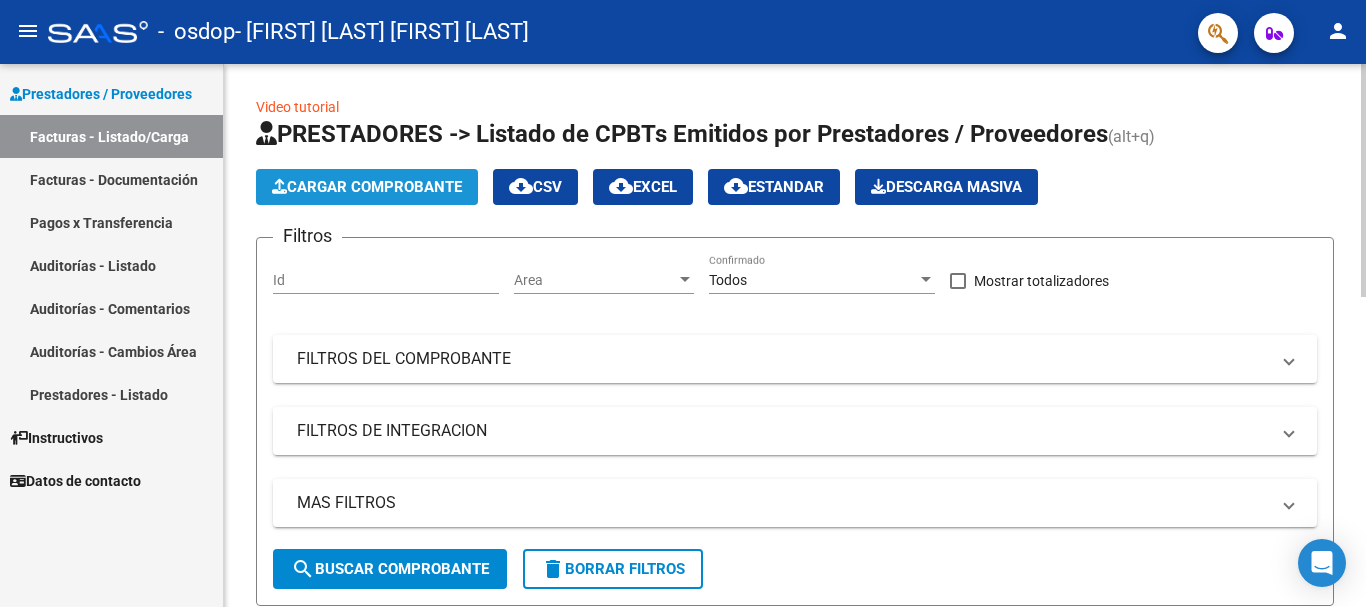 click on "Cargar Comprobante" 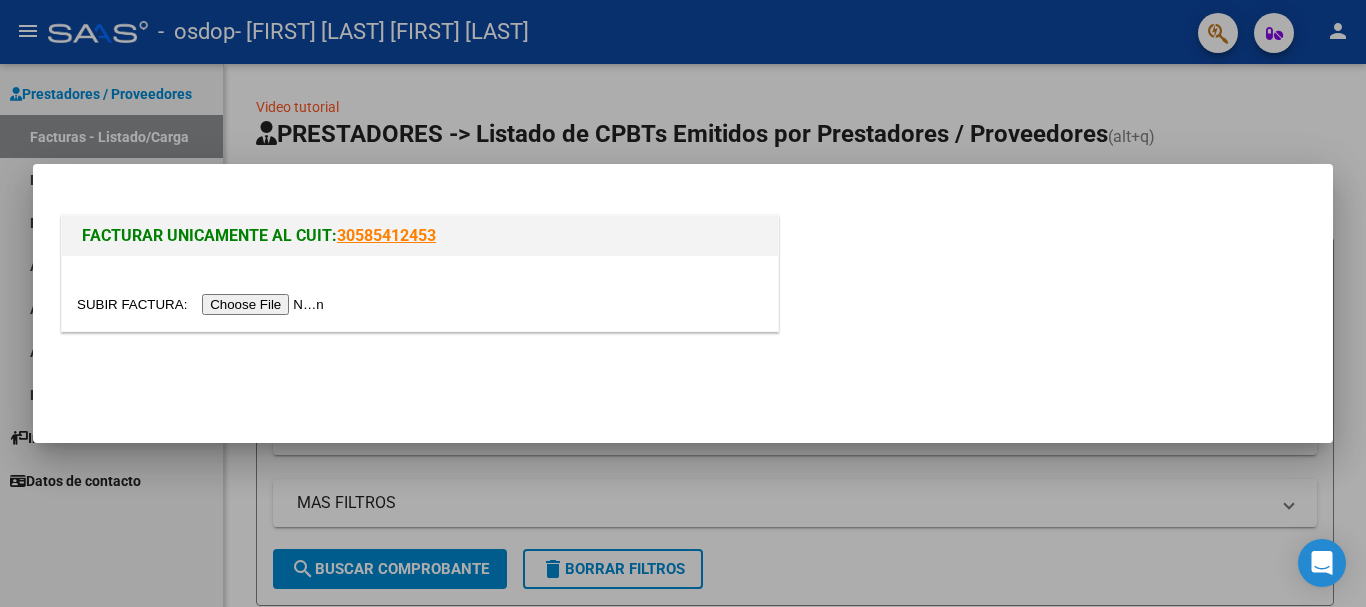 click at bounding box center [203, 304] 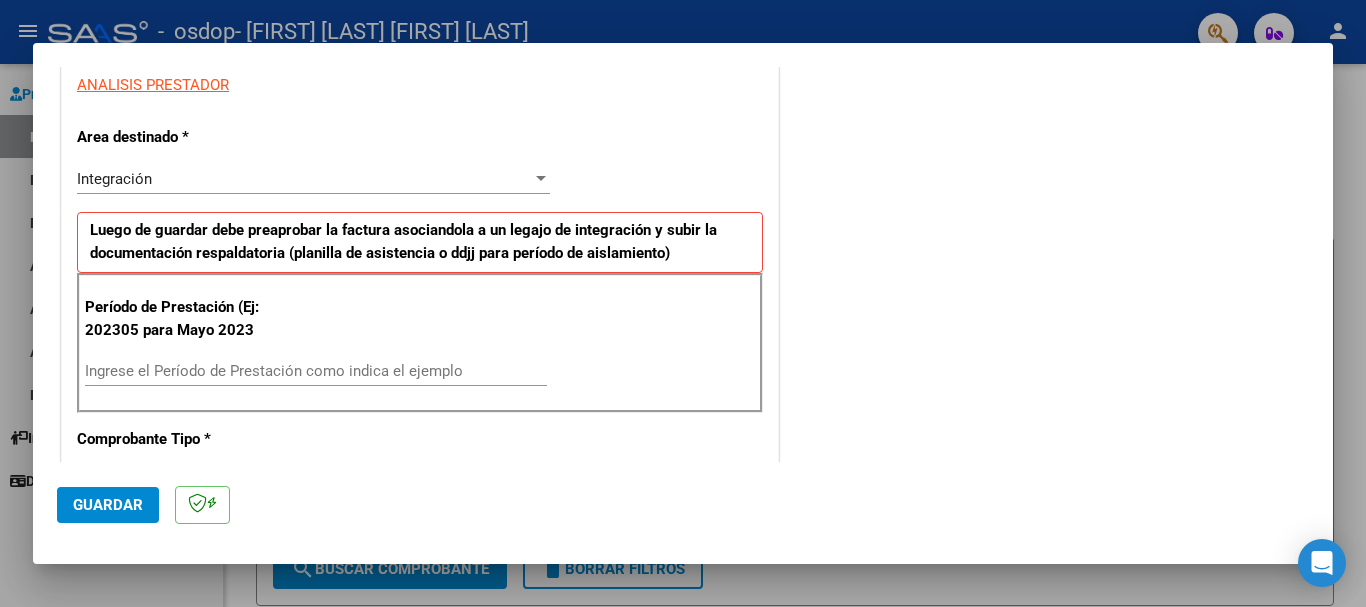 scroll, scrollTop: 400, scrollLeft: 0, axis: vertical 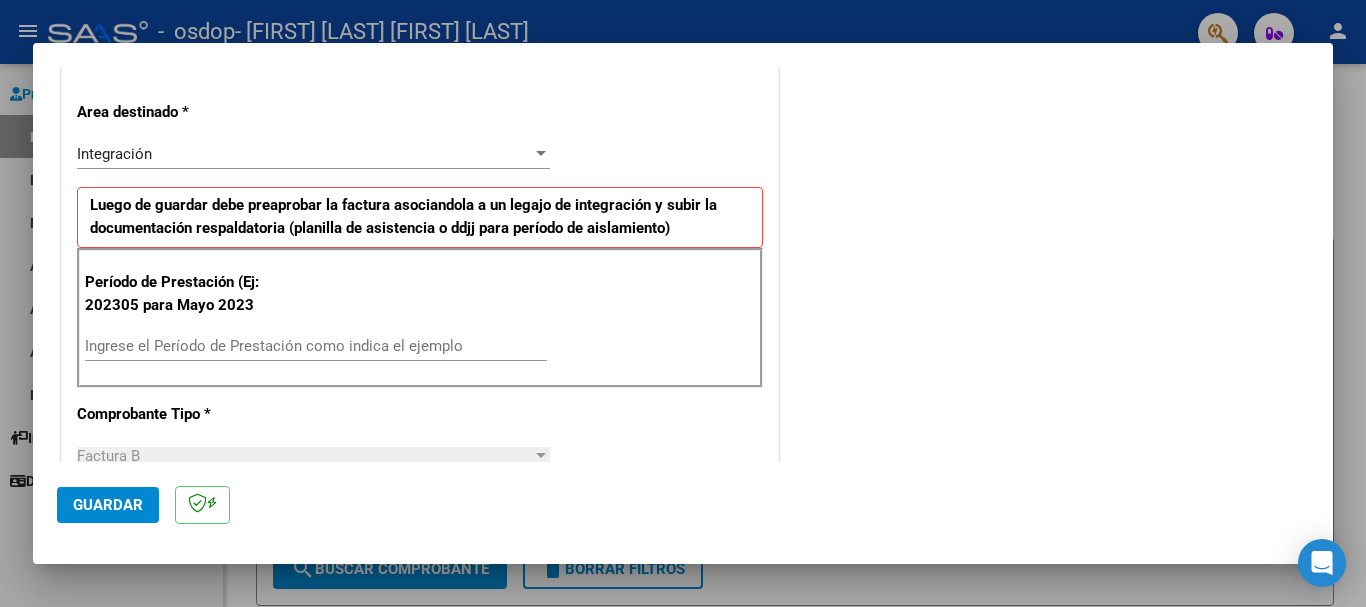 click on "Ingrese el Período de Prestación como indica el ejemplo" at bounding box center (316, 346) 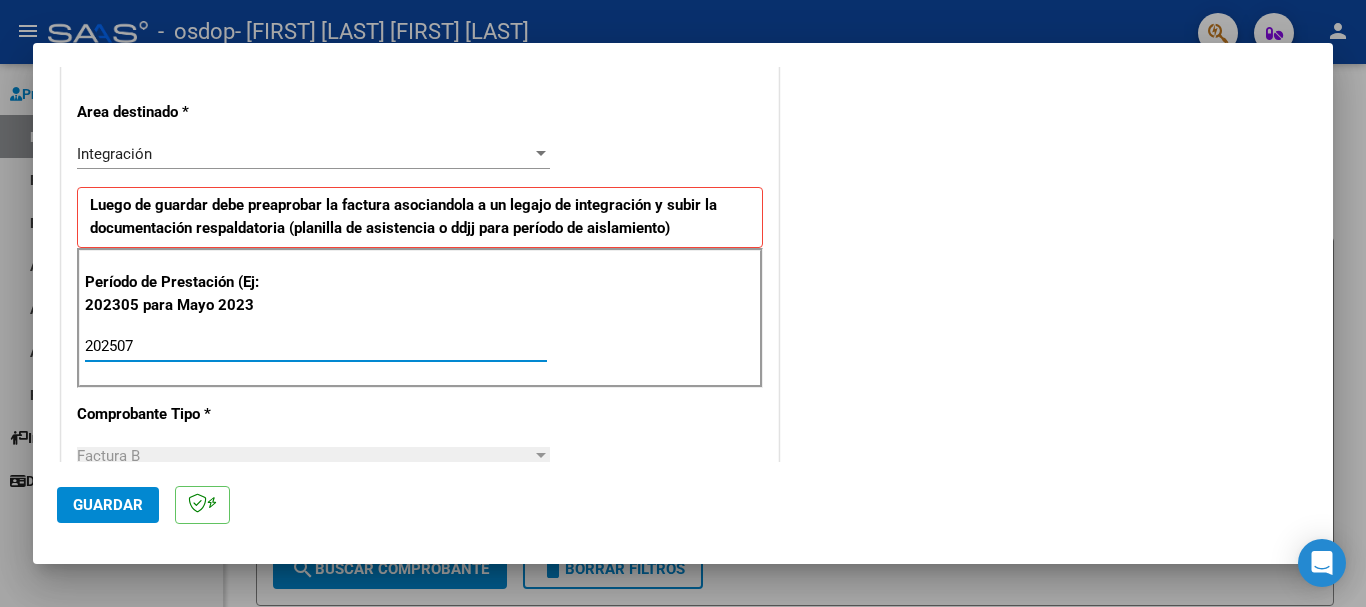 type on "202507" 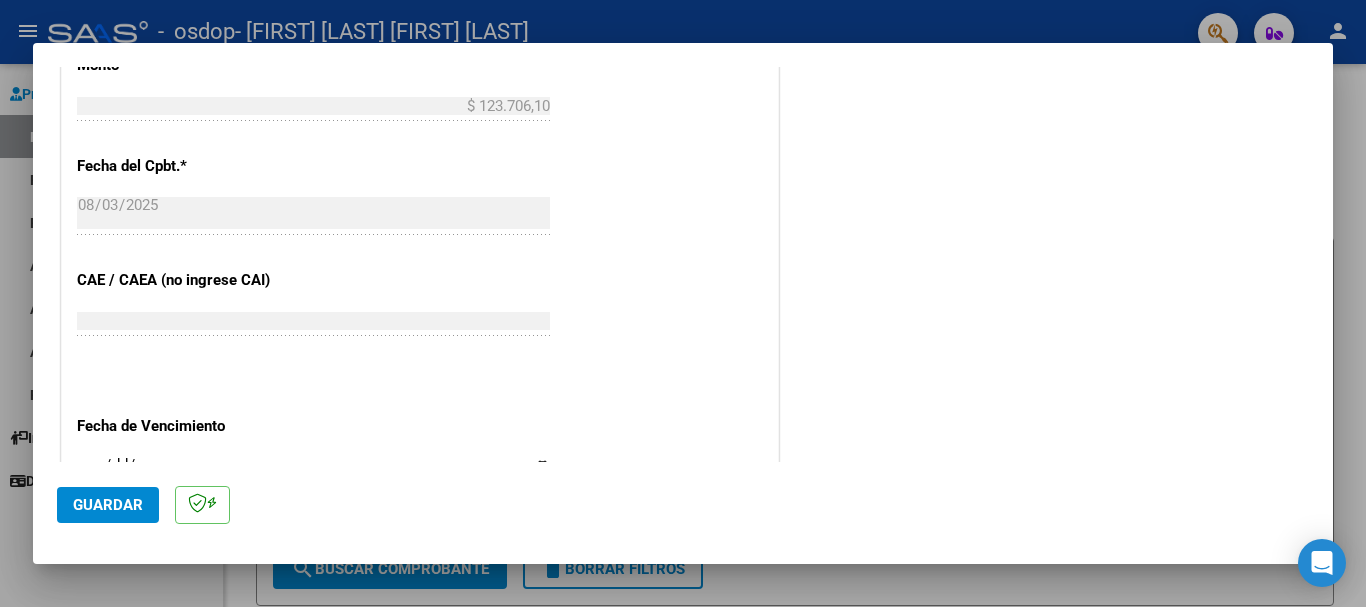 scroll, scrollTop: 1200, scrollLeft: 0, axis: vertical 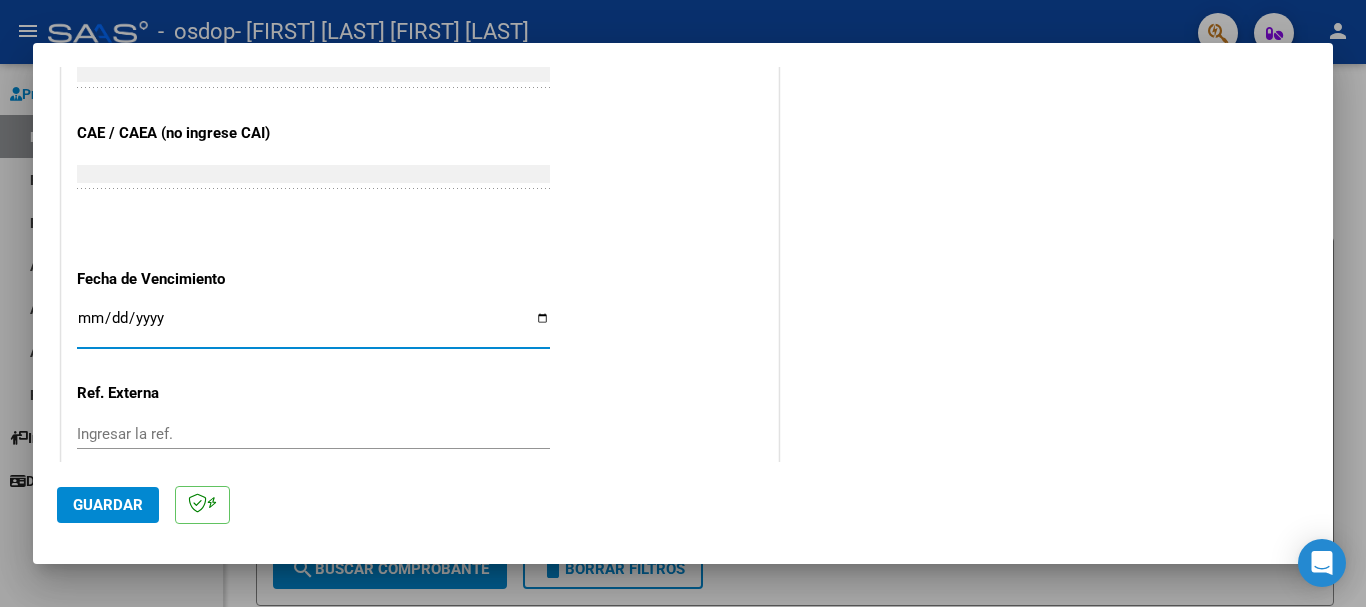 click on "Ingresar la fecha" at bounding box center [313, 326] 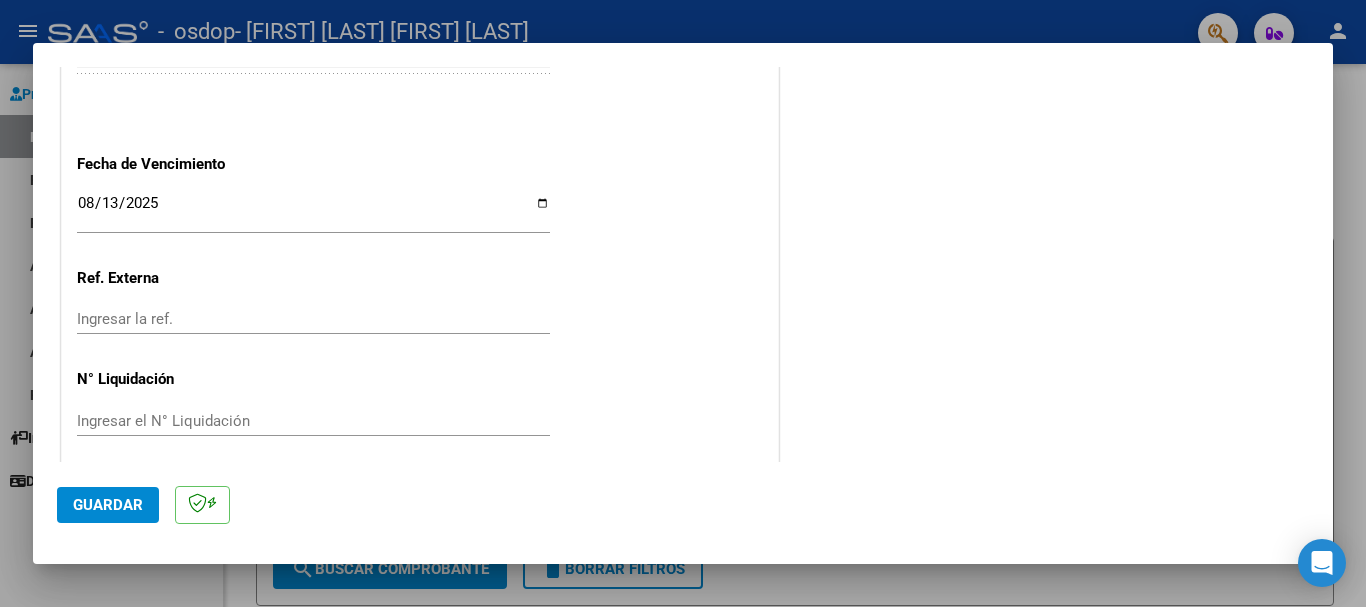 scroll, scrollTop: 1327, scrollLeft: 0, axis: vertical 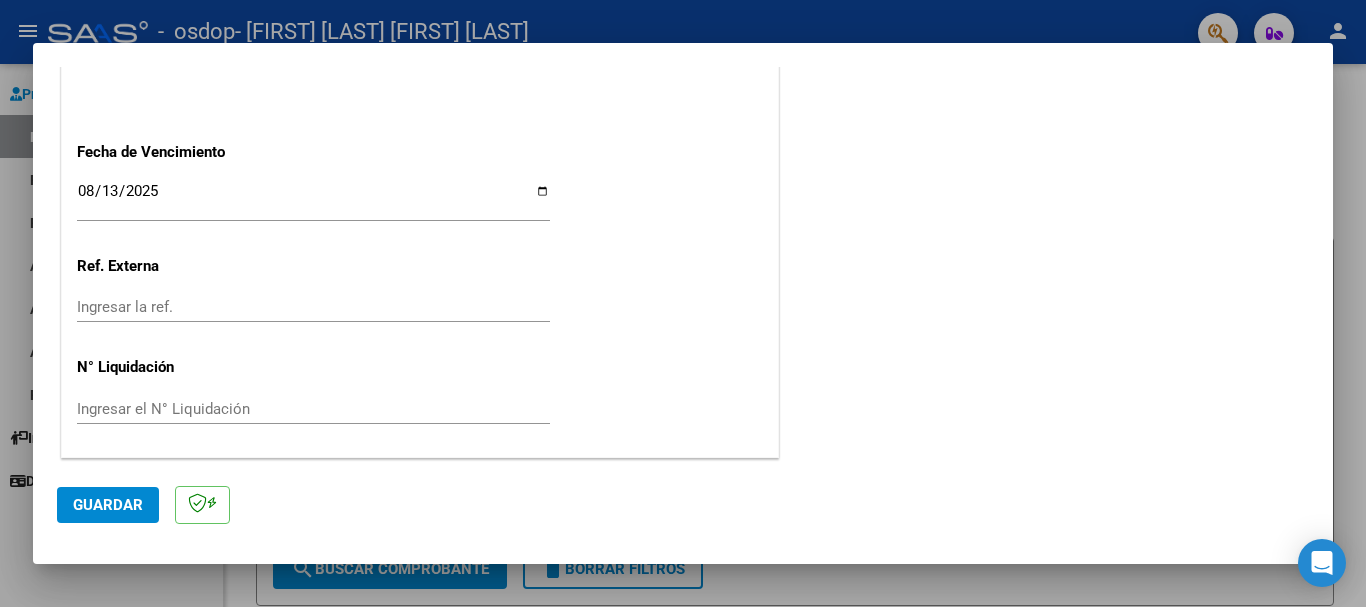click on "Guardar" 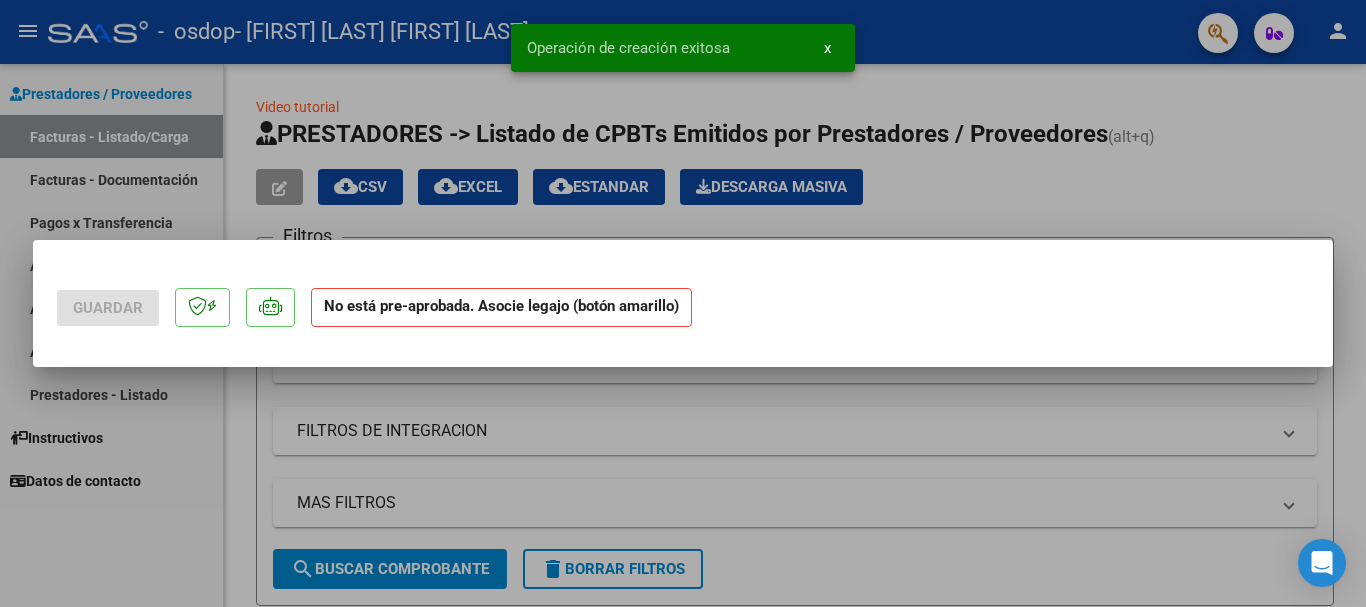 scroll, scrollTop: 0, scrollLeft: 0, axis: both 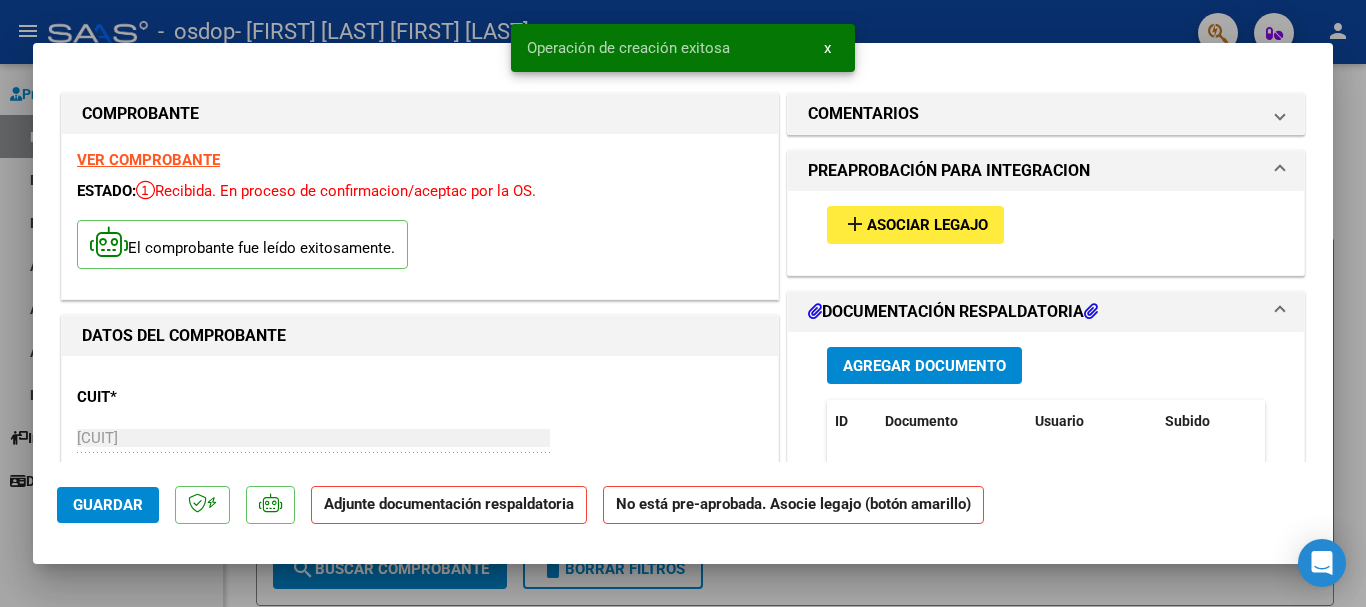 click on "Asociar Legajo" at bounding box center (927, 226) 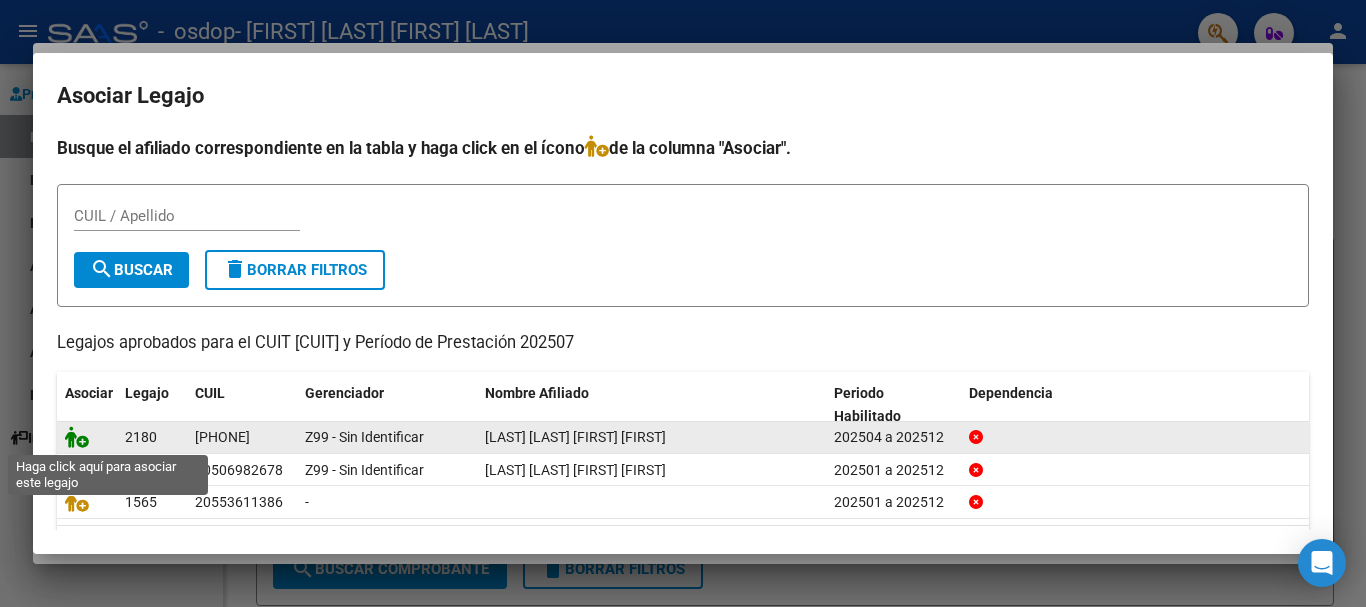 click 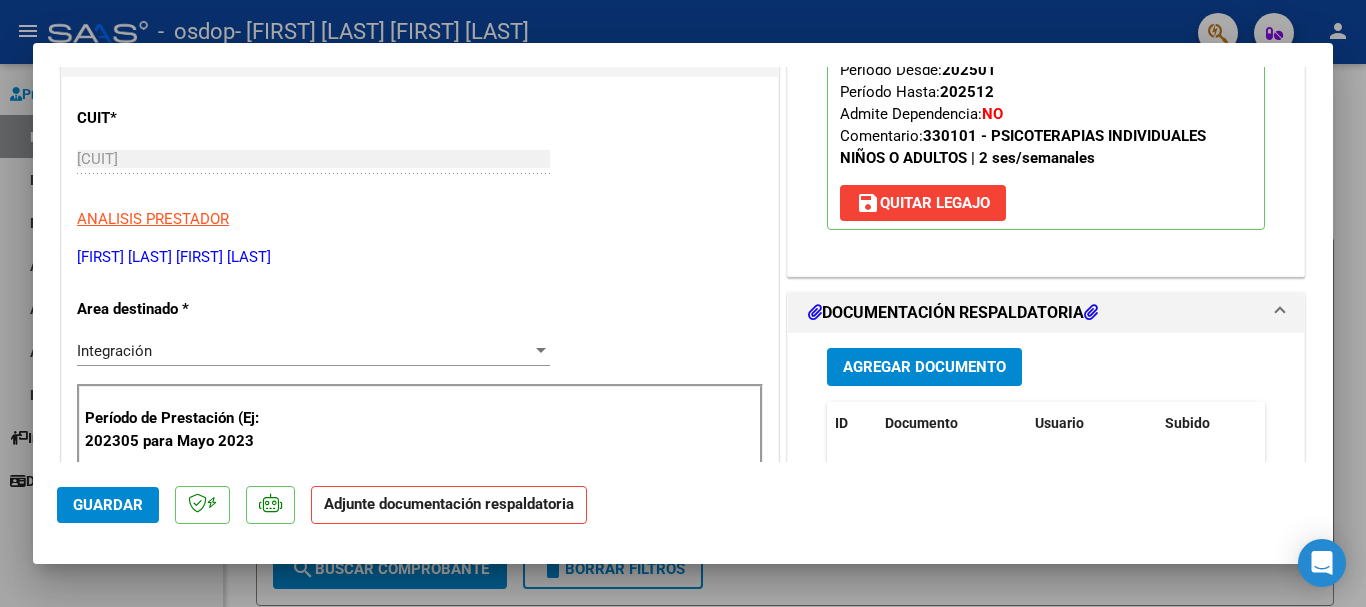 scroll, scrollTop: 274, scrollLeft: 0, axis: vertical 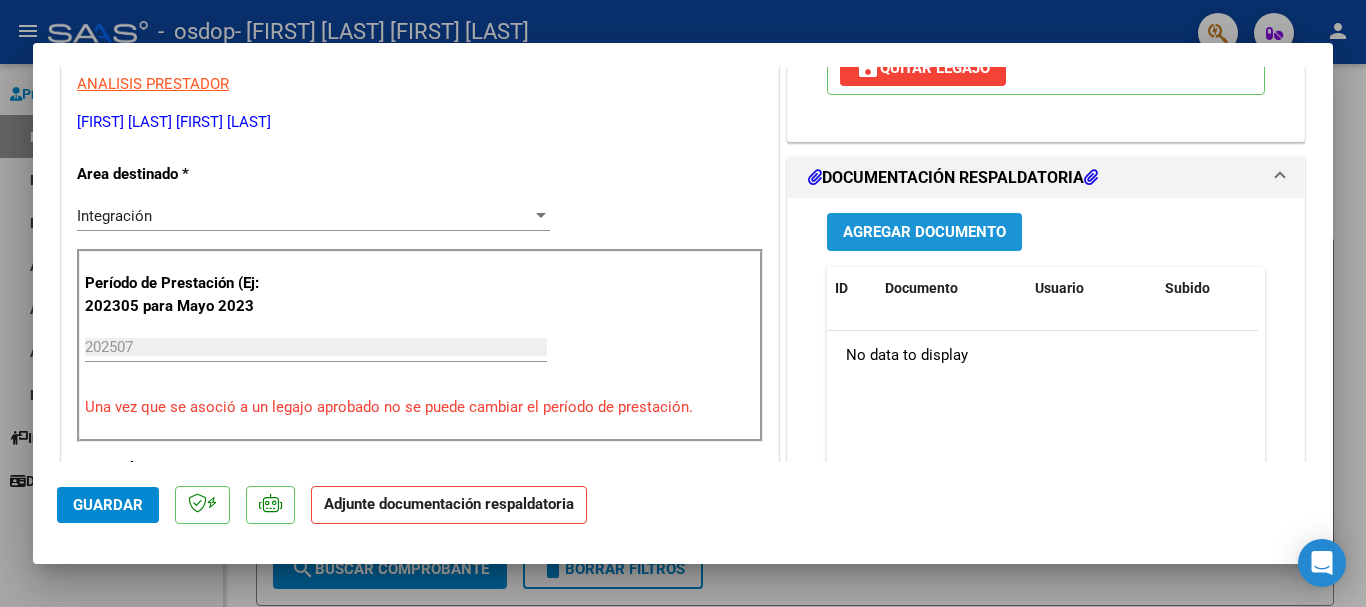 click on "Agregar Documento" at bounding box center (924, 233) 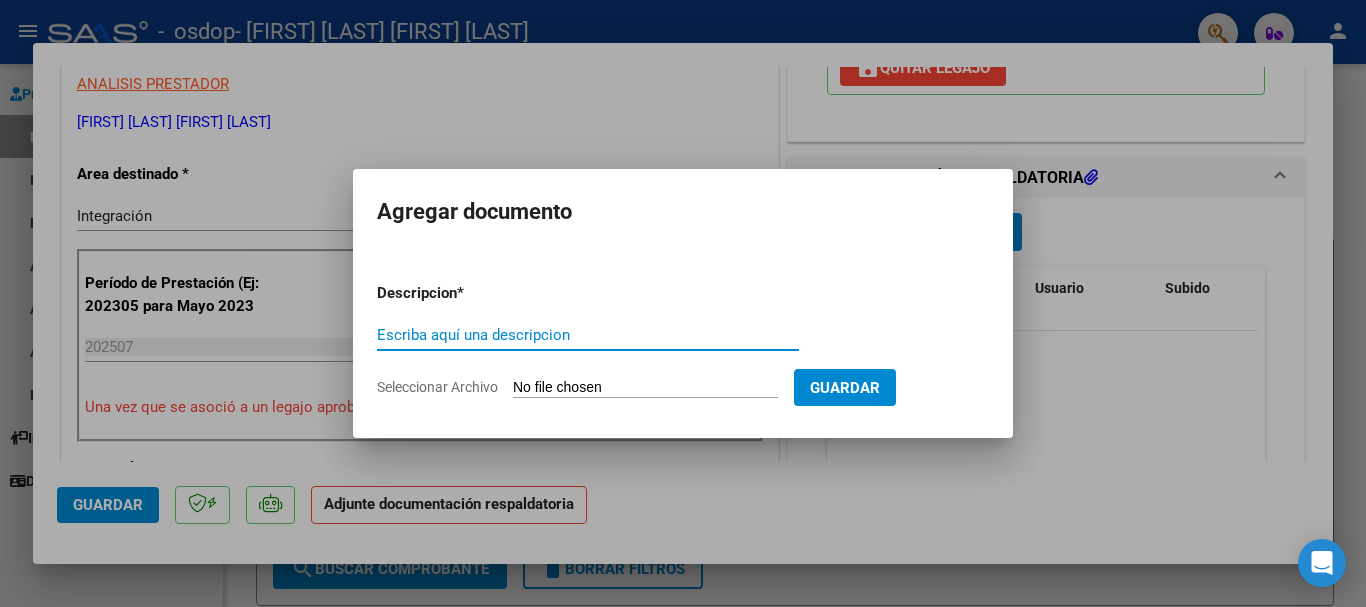 click on "Escriba aquí una descripcion" at bounding box center [588, 335] 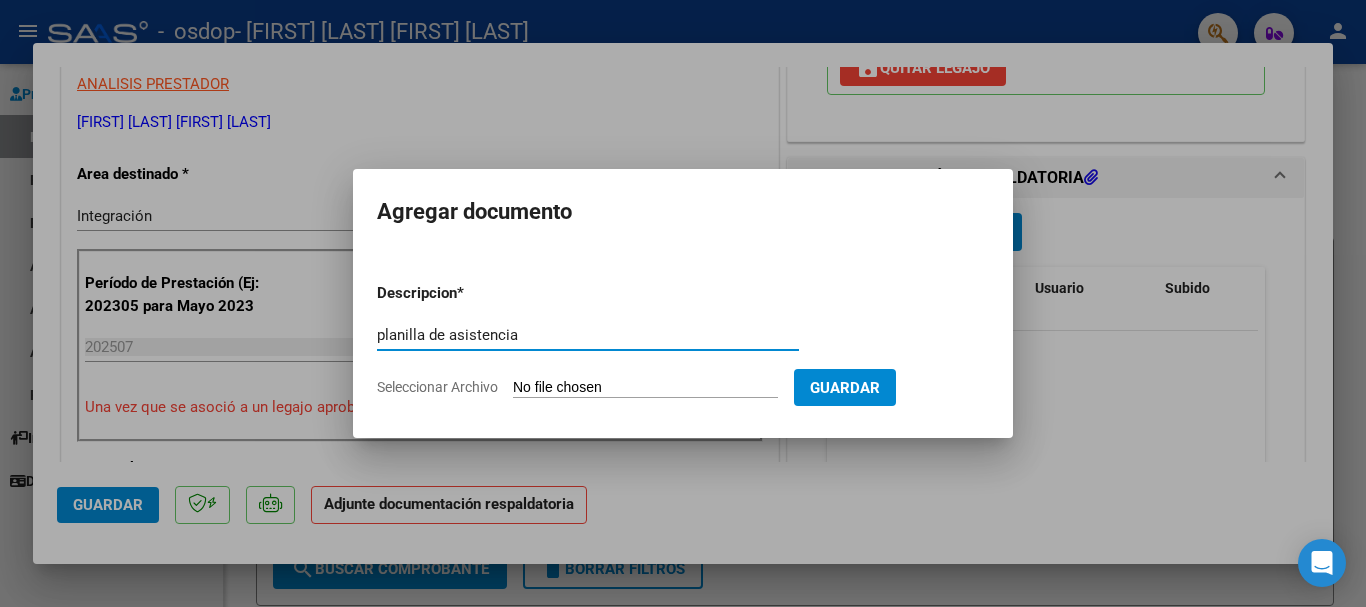 type on "planilla de asistencia" 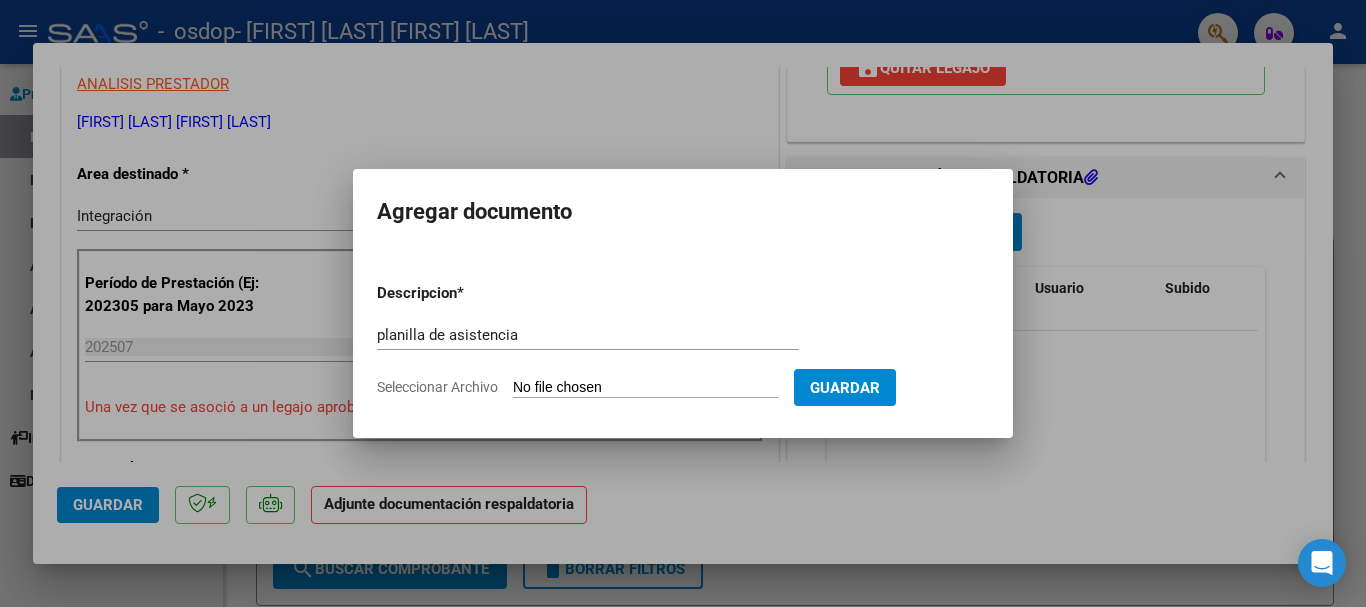click on "Seleccionar Archivo" at bounding box center [645, 388] 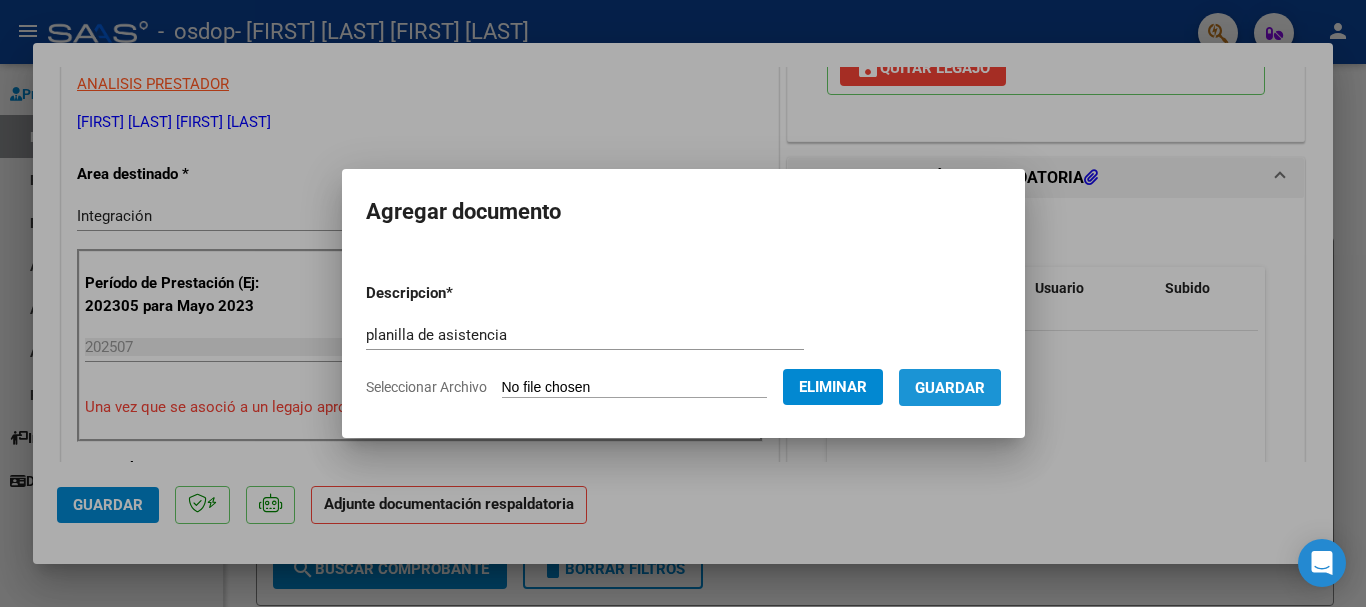 click on "Guardar" at bounding box center (950, 388) 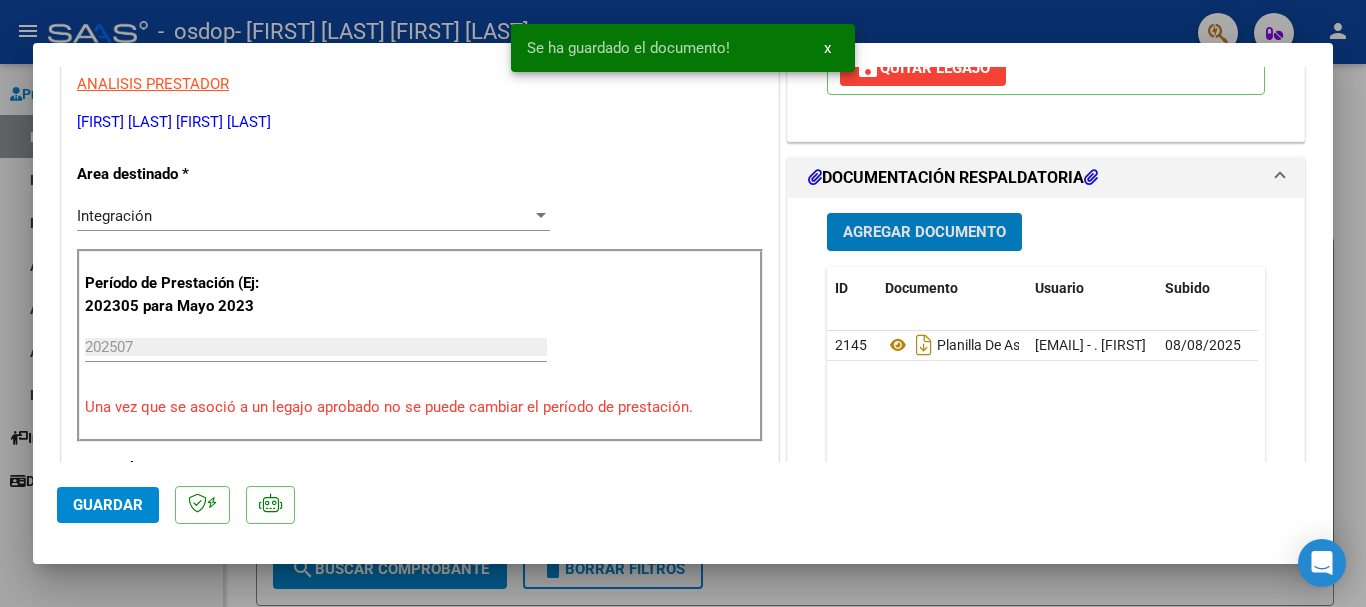 click at bounding box center [1091, 177] 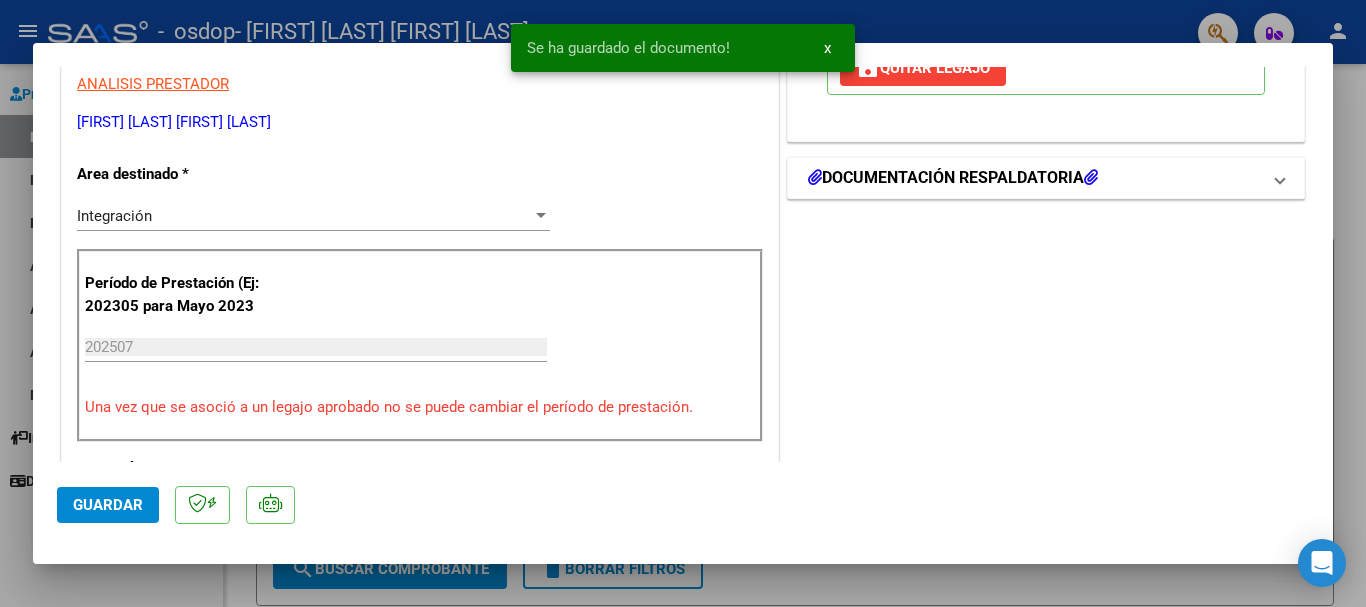 click at bounding box center [1091, 177] 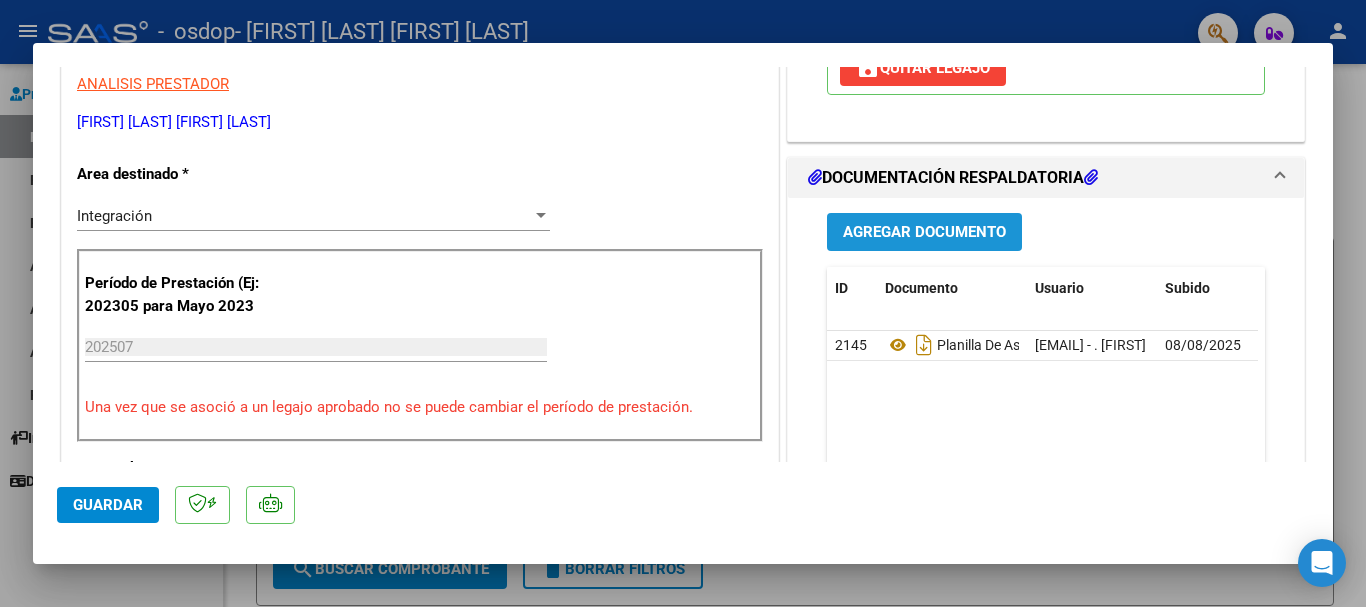 click on "Agregar Documento" at bounding box center [924, 233] 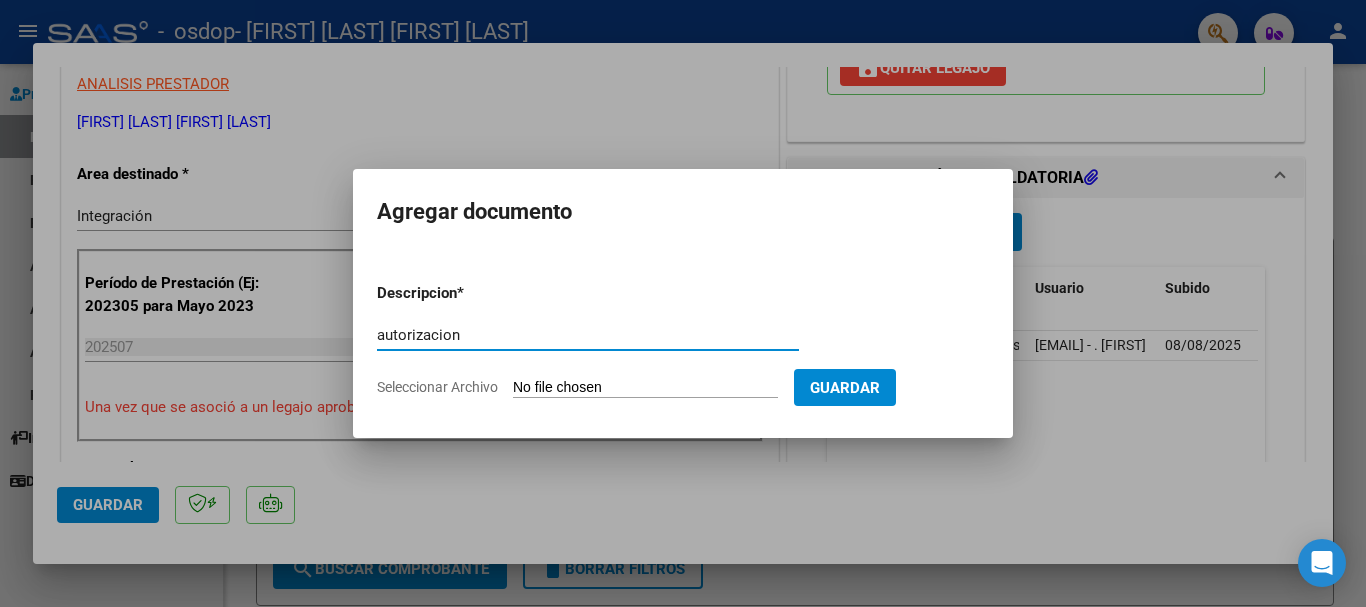 type on "autorizacion" 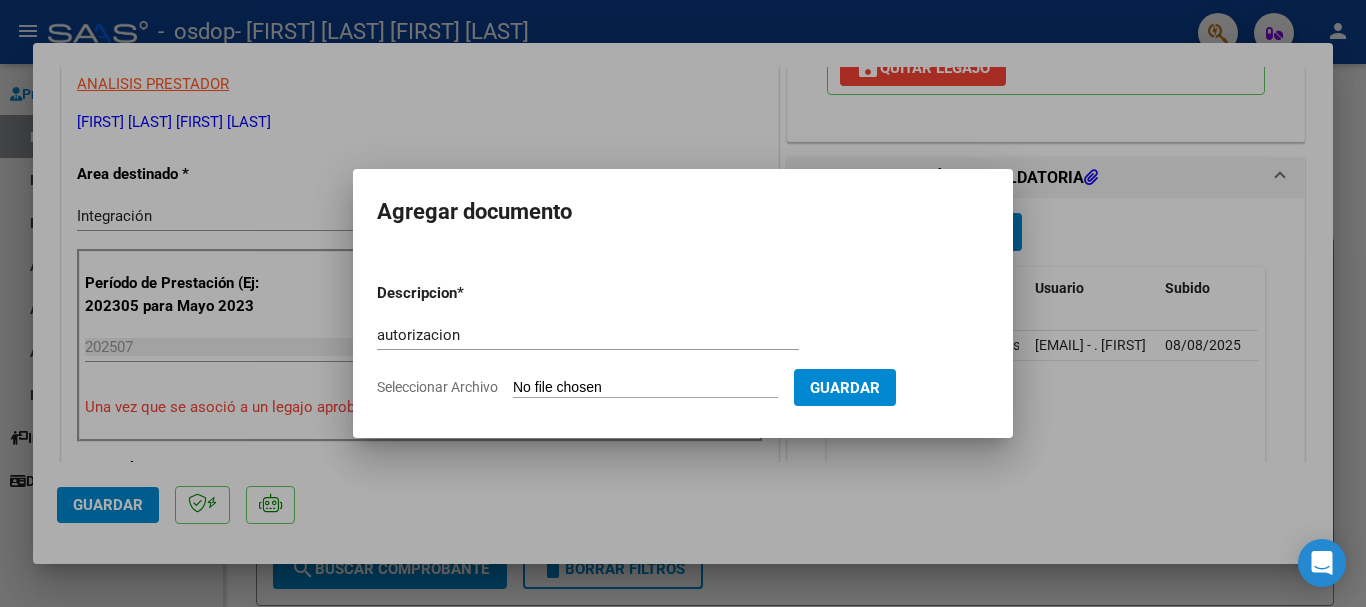type on "C:\fakepath\auto [FIRST] [LAST], [LAST] [LAST] 2025.pdf" 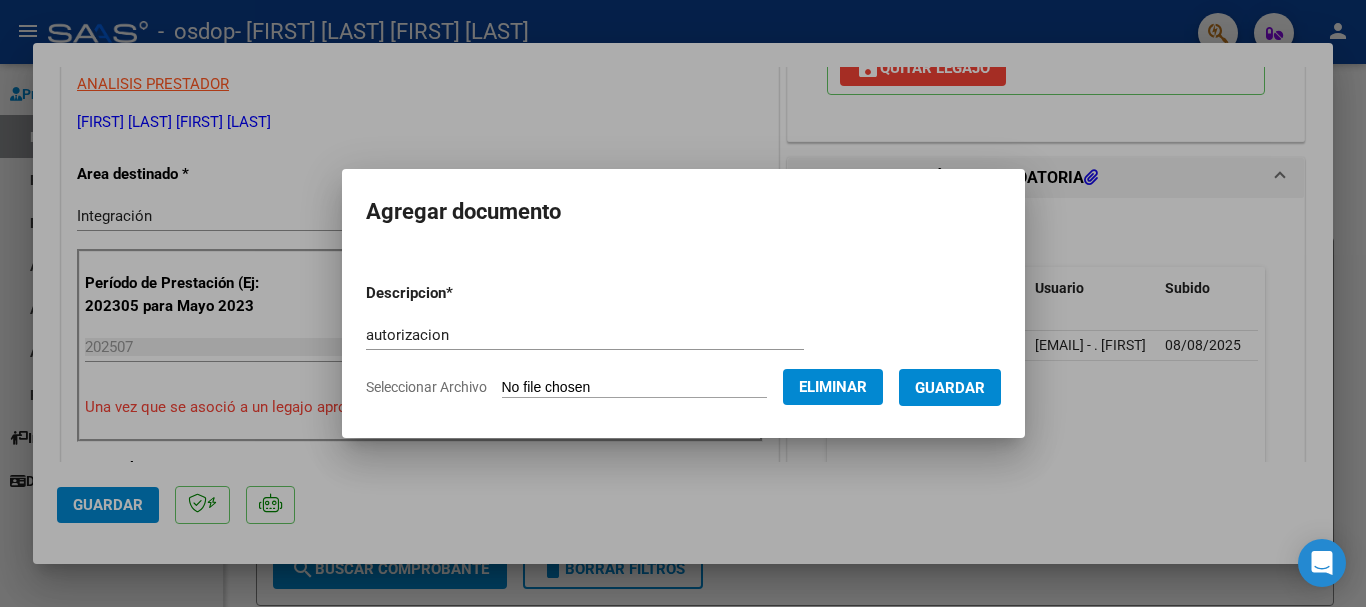 click on "Guardar" at bounding box center [950, 387] 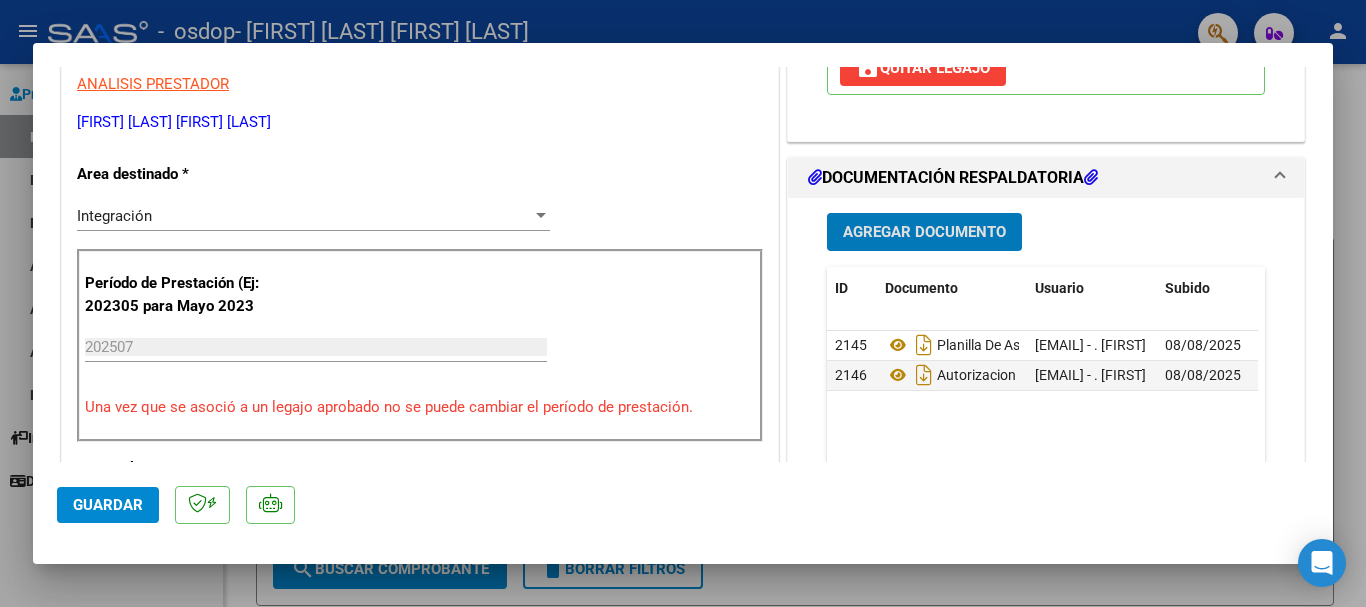 click on "Guardar" 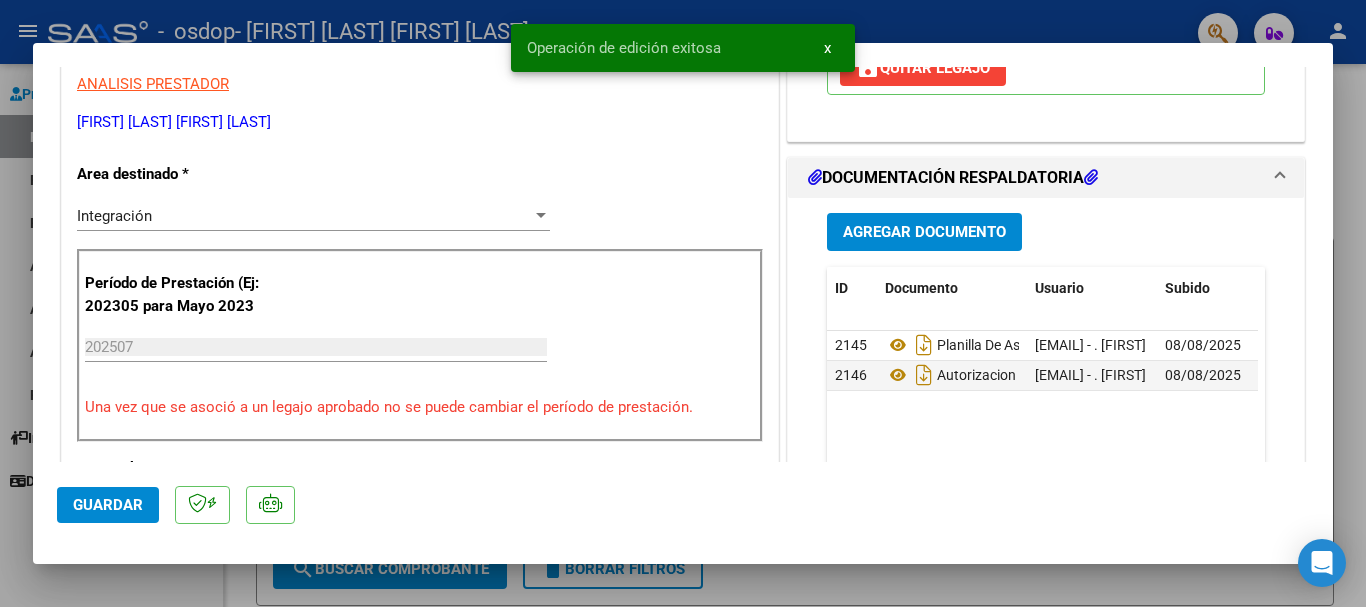 click at bounding box center [683, 303] 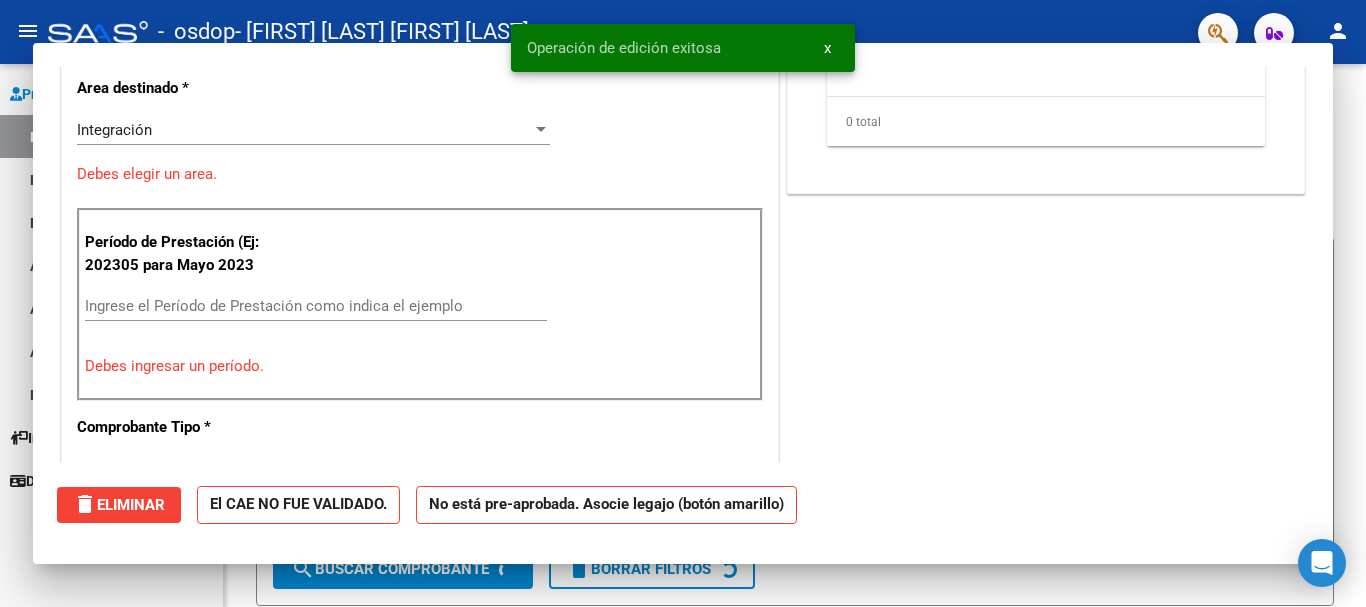 scroll, scrollTop: 0, scrollLeft: 0, axis: both 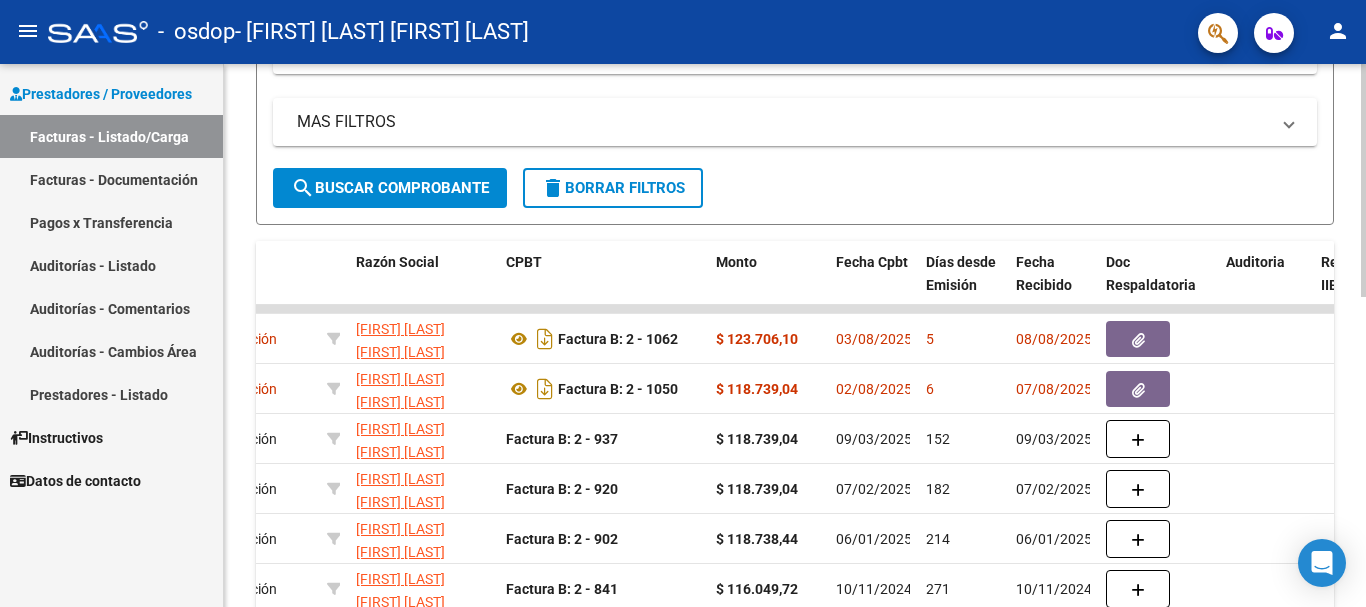 click 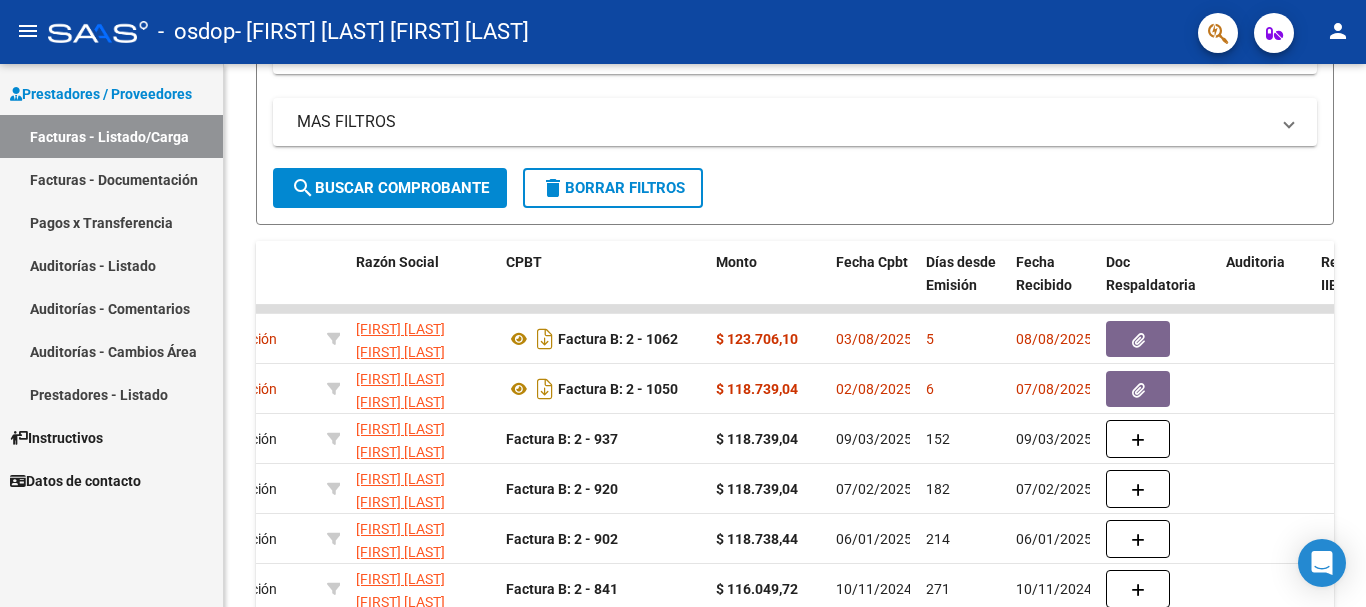 click on "Pagos x Transferencia" at bounding box center [111, 222] 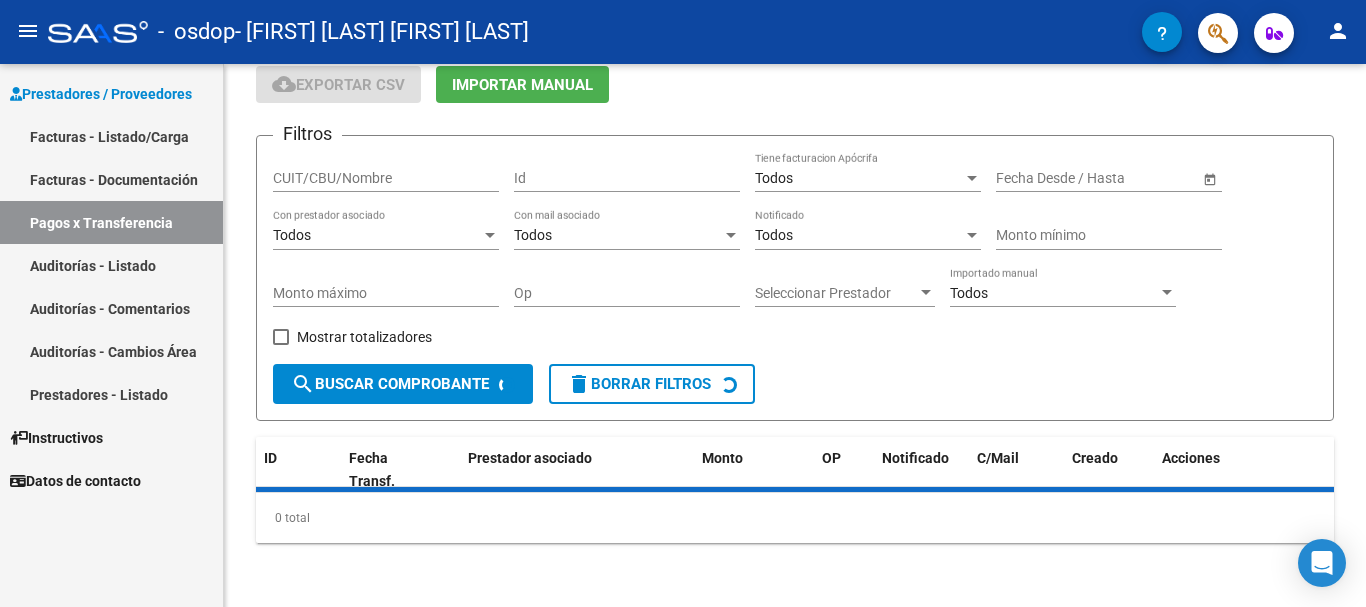 scroll, scrollTop: 126, scrollLeft: 0, axis: vertical 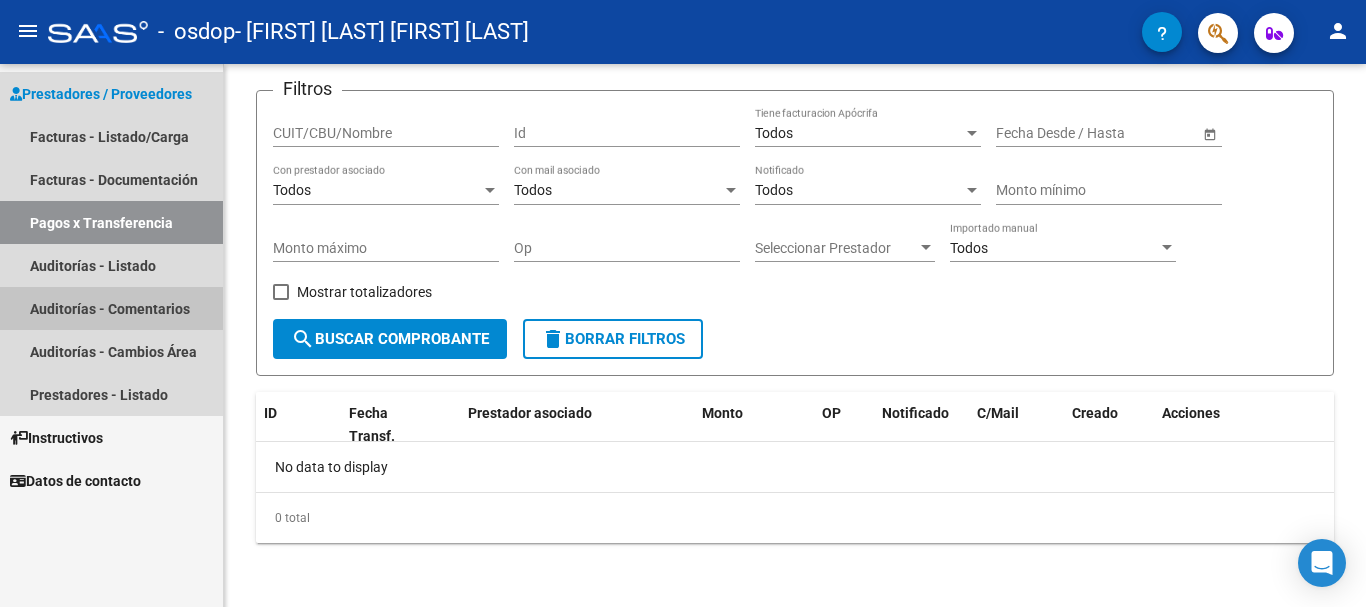 click on "Auditorías - Comentarios" at bounding box center (111, 308) 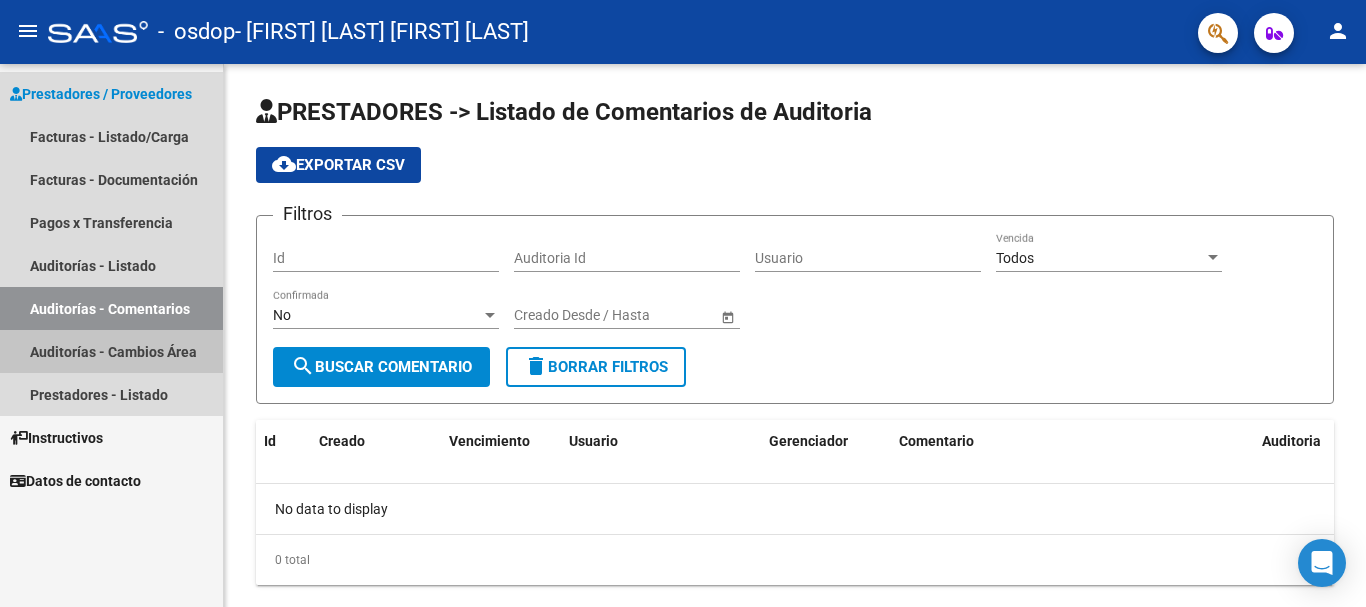 click on "Auditorías - Cambios Área" at bounding box center (111, 351) 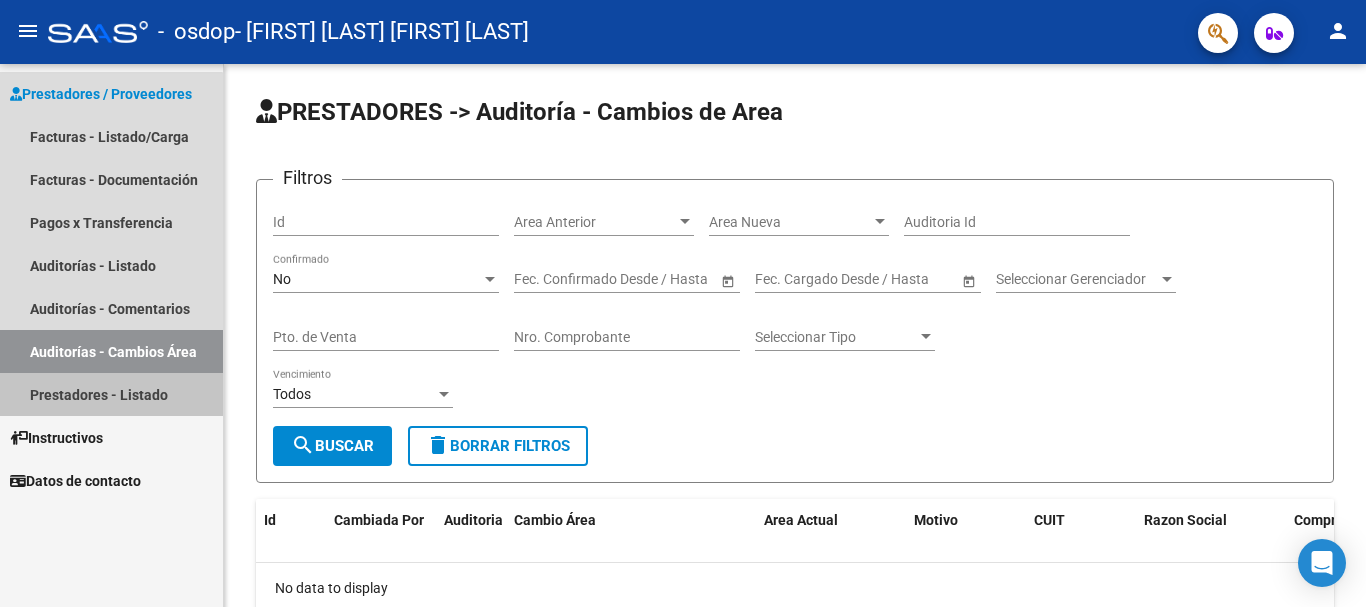 click on "Prestadores - Listado" at bounding box center [111, 394] 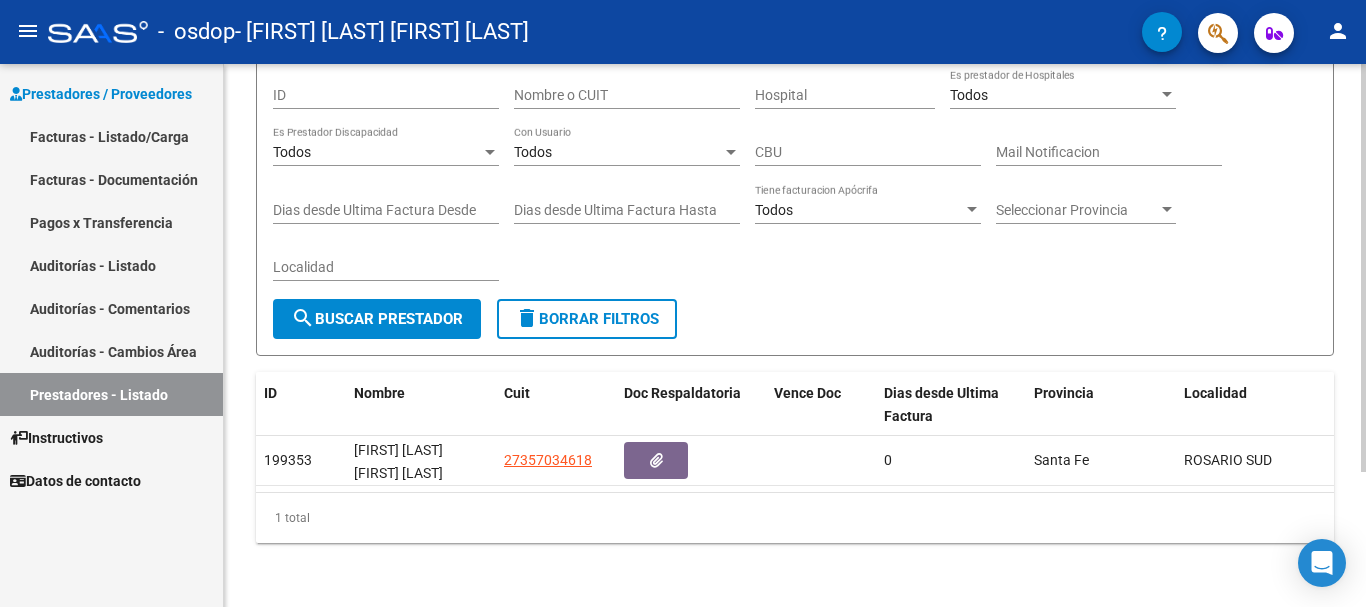 scroll, scrollTop: 179, scrollLeft: 0, axis: vertical 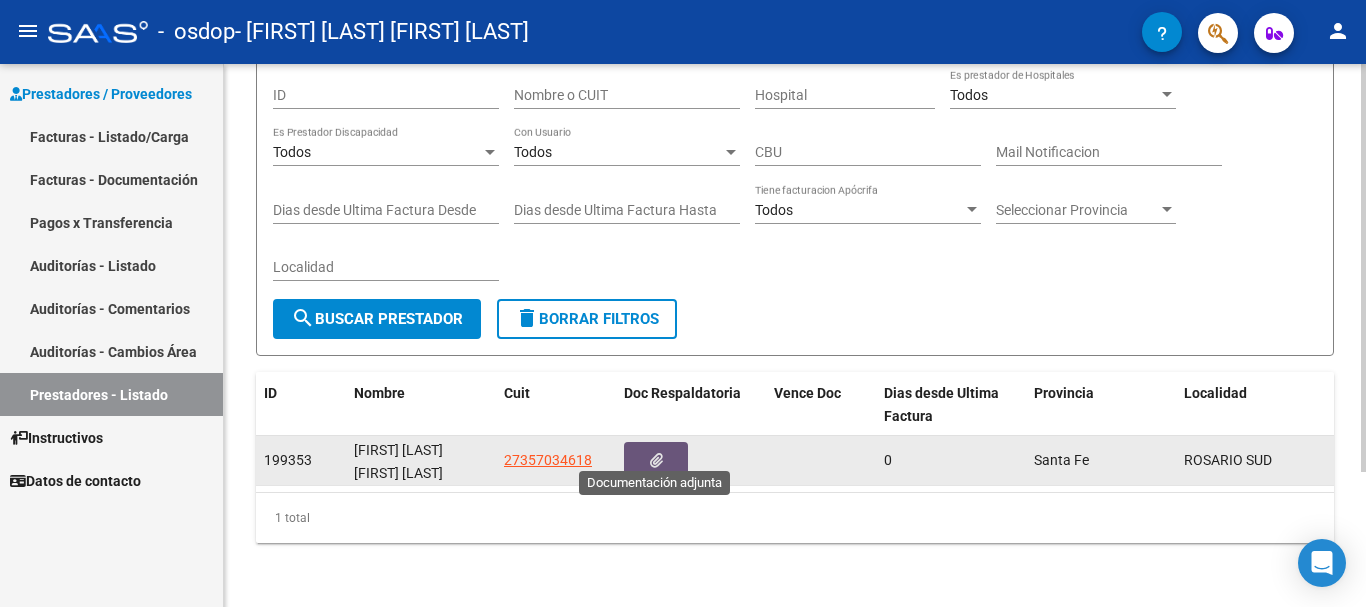 click 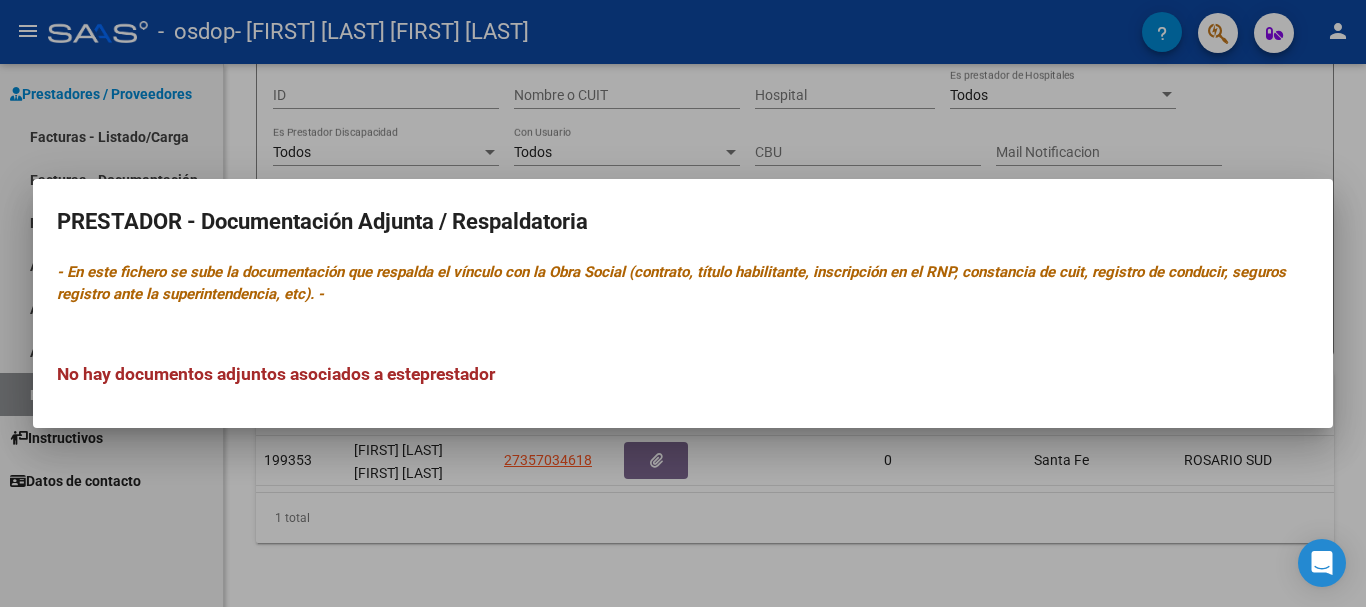 click at bounding box center (683, 303) 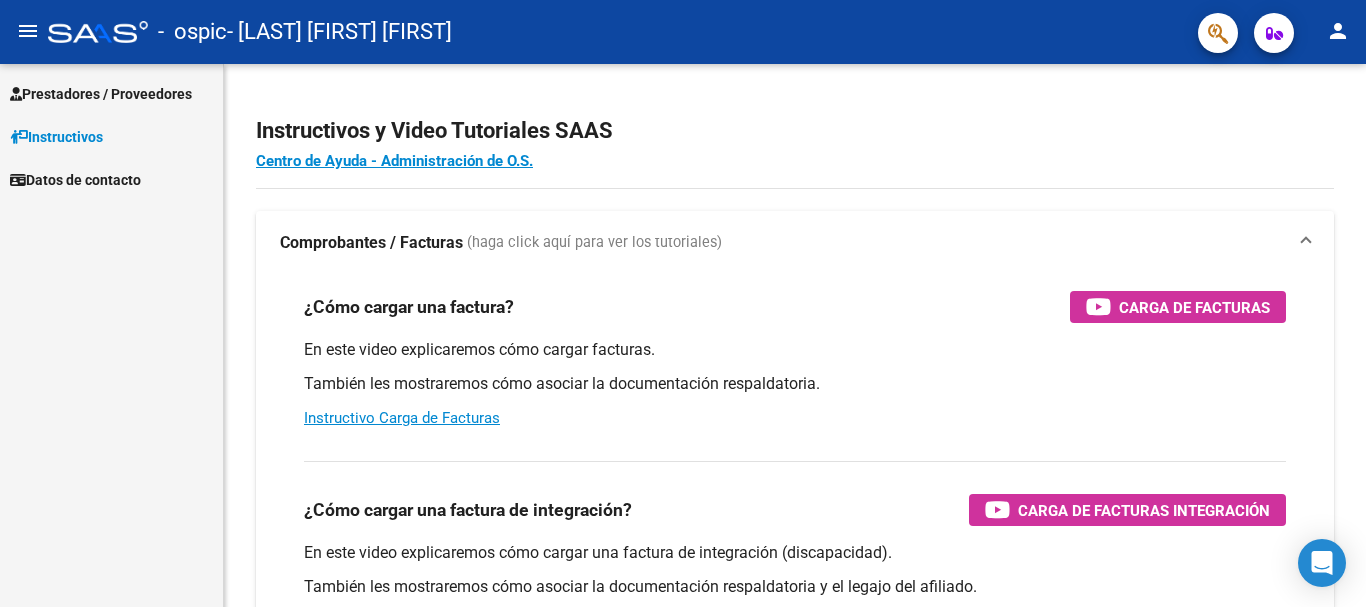 scroll, scrollTop: 0, scrollLeft: 0, axis: both 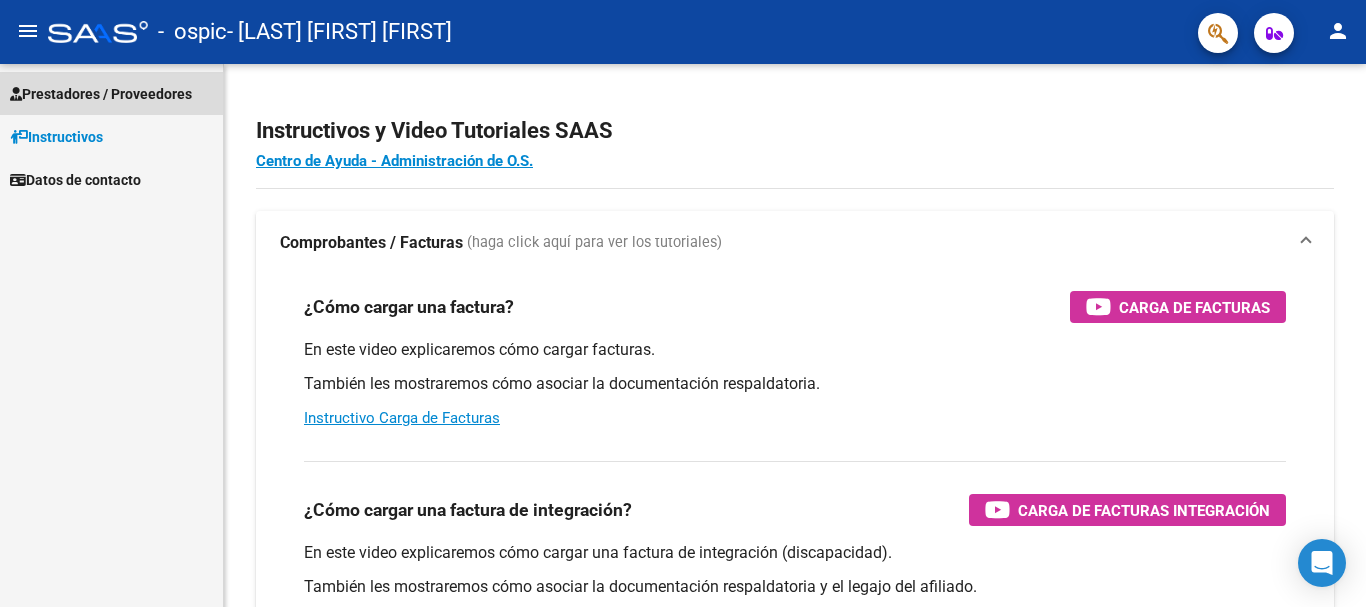 click on "Prestadores / Proveedores" at bounding box center (101, 94) 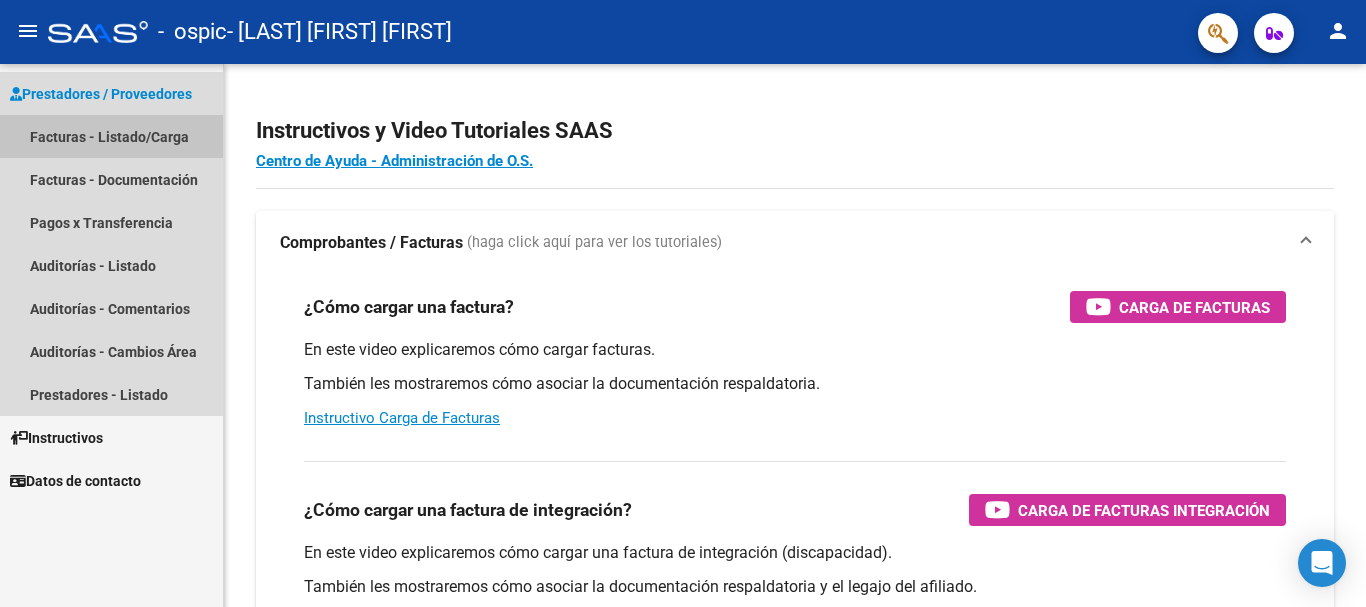 click on "Facturas - Listado/Carga" at bounding box center [111, 136] 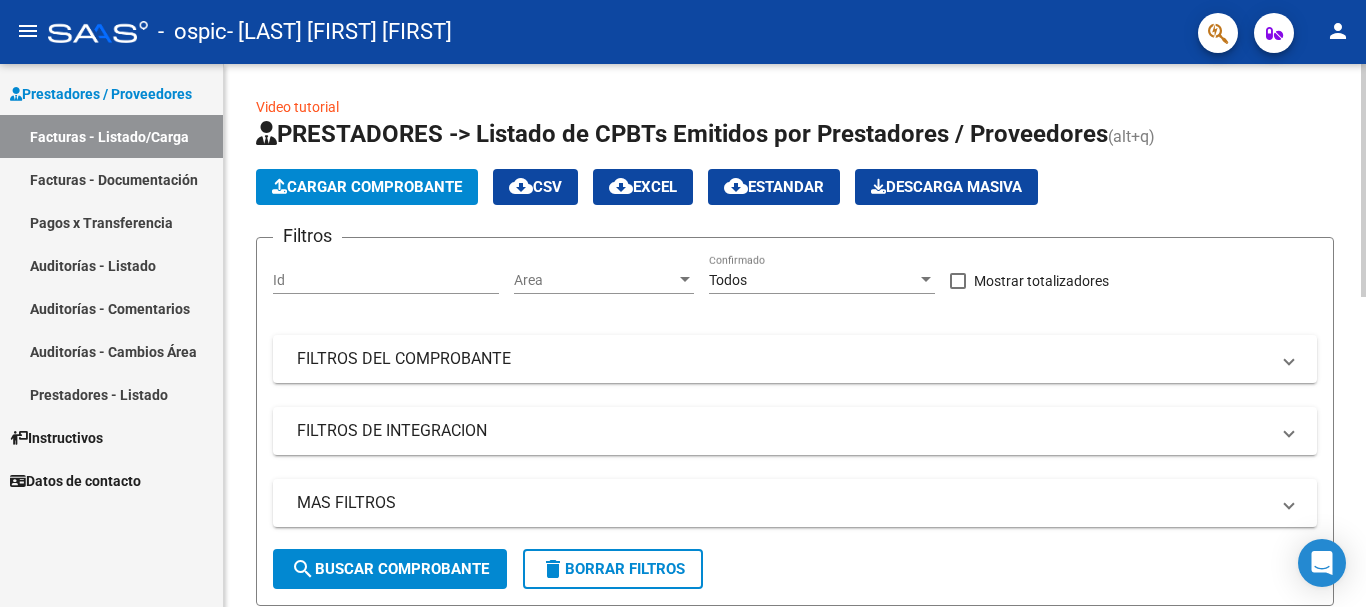 click on "Cargar Comprobante" 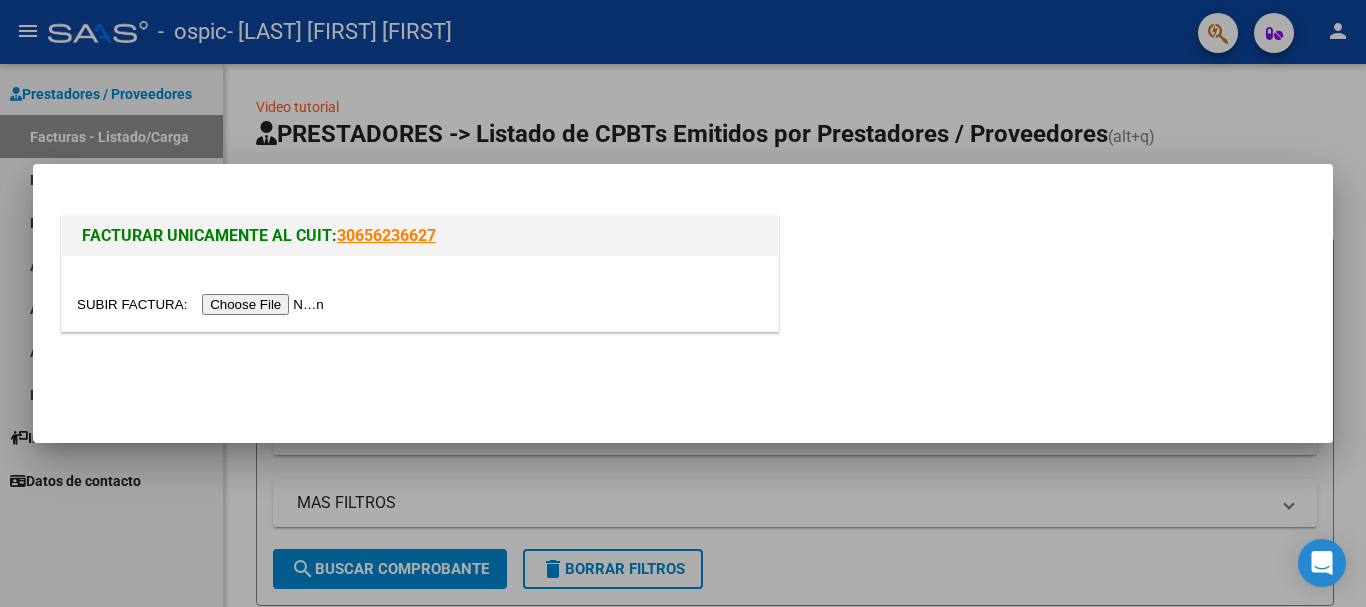 click at bounding box center (203, 304) 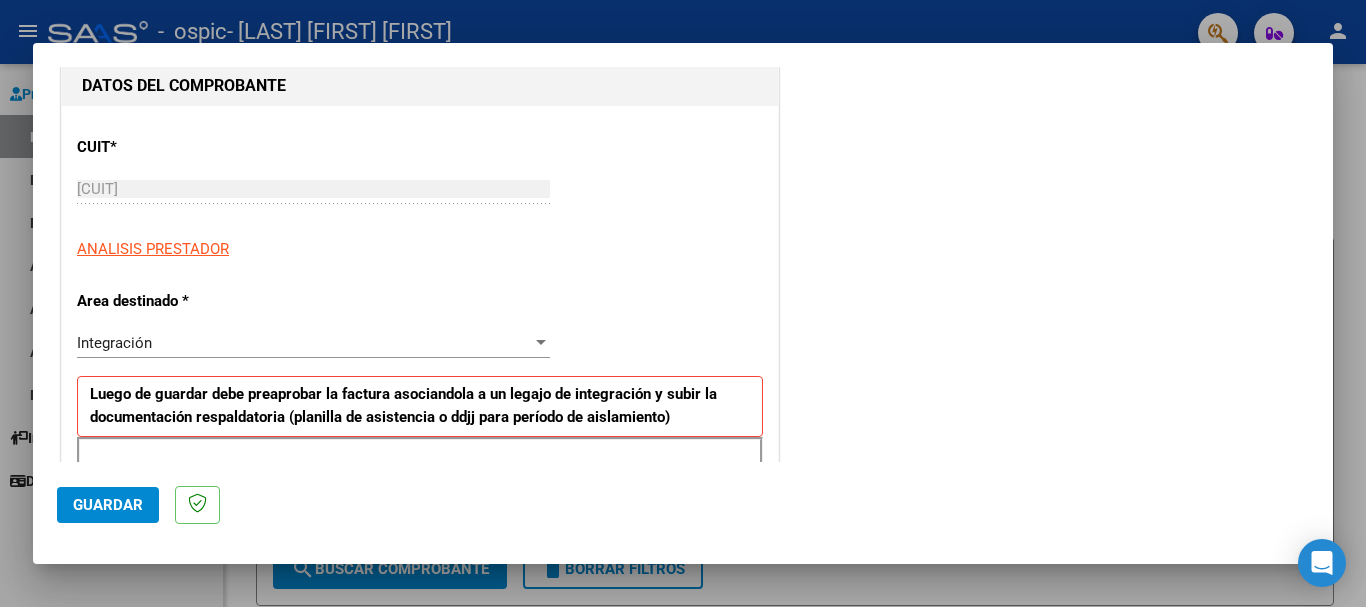 scroll, scrollTop: 359, scrollLeft: 0, axis: vertical 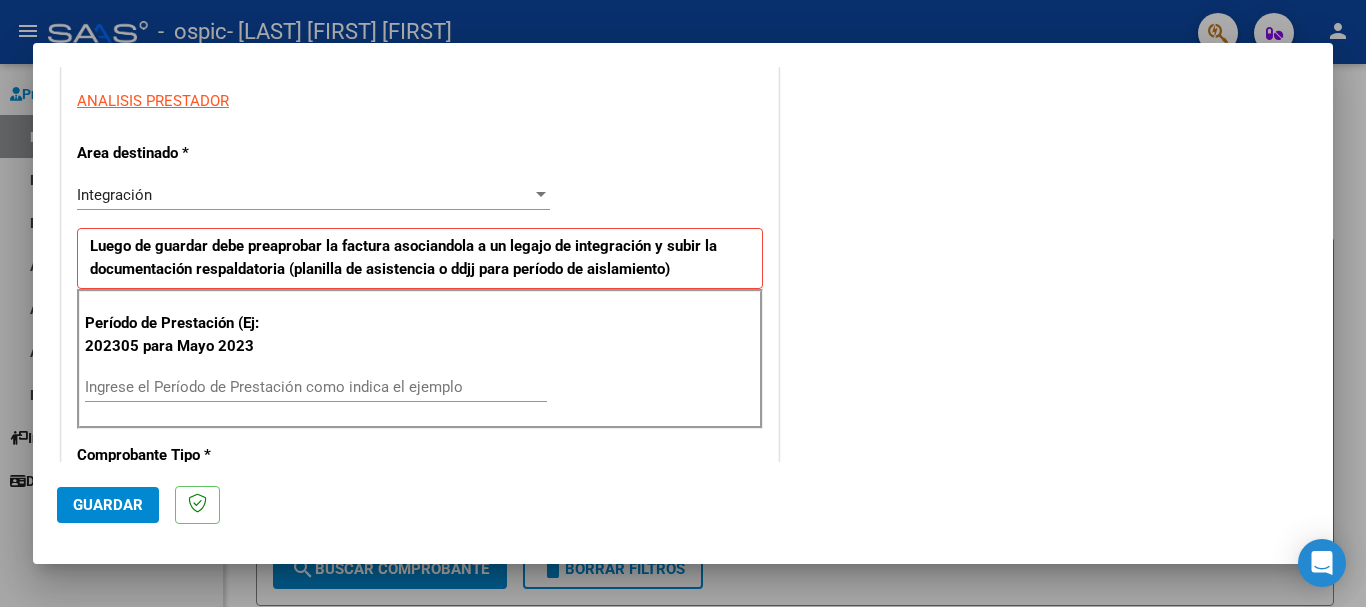 click on "Ingrese el Período de Prestación como indica el ejemplo" at bounding box center [316, 387] 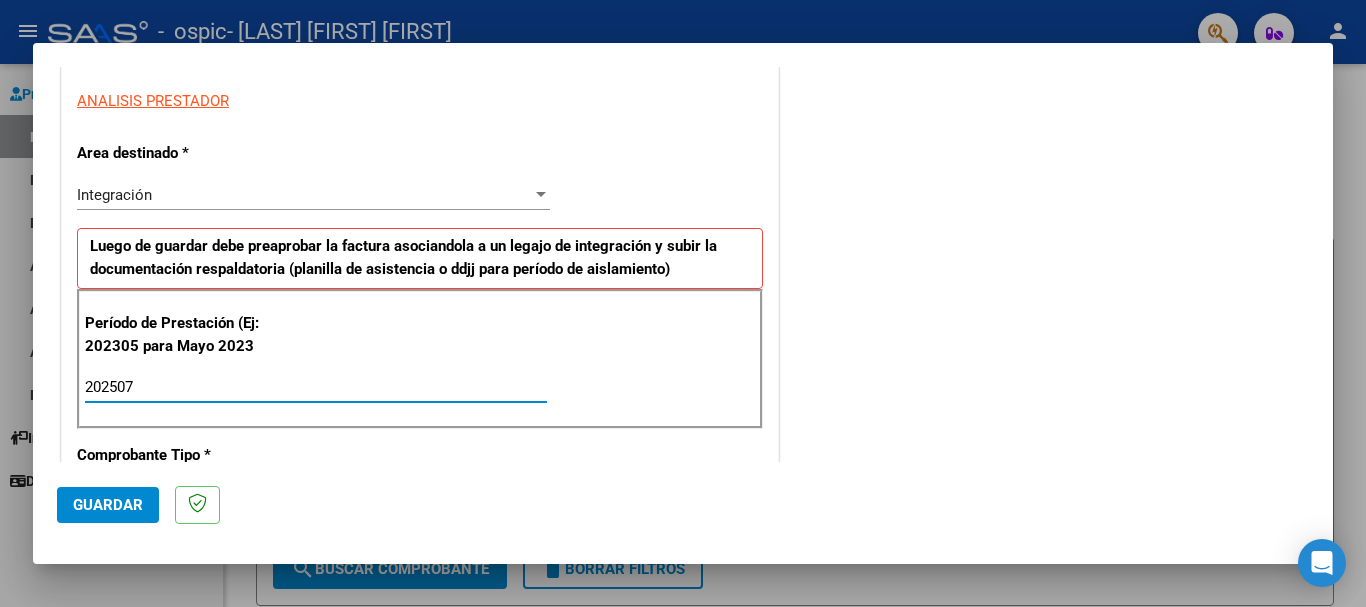 type on "202507" 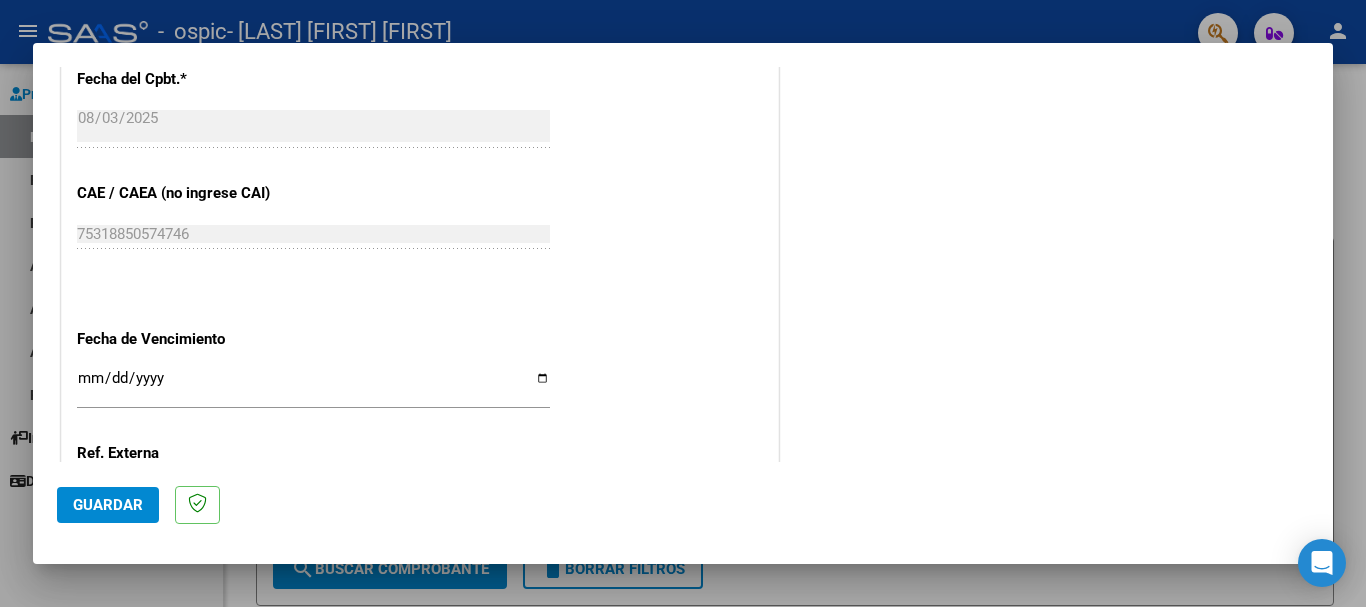 scroll, scrollTop: 1150, scrollLeft: 0, axis: vertical 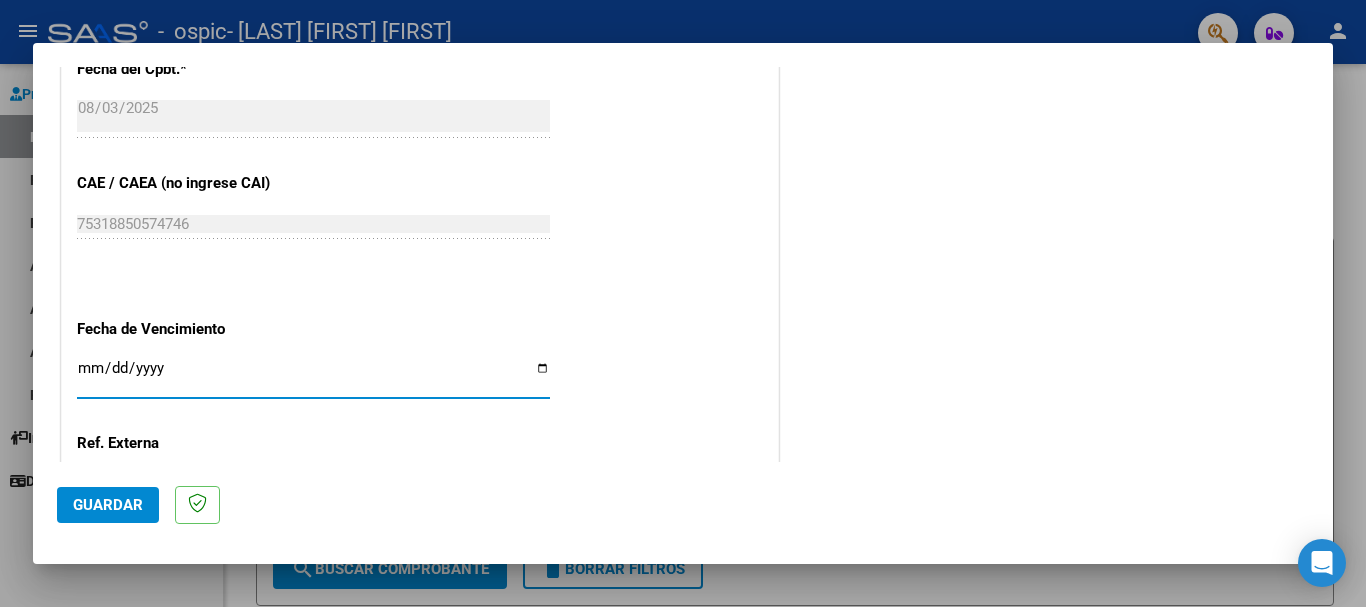 click on "Ingresar la fecha" at bounding box center [313, 376] 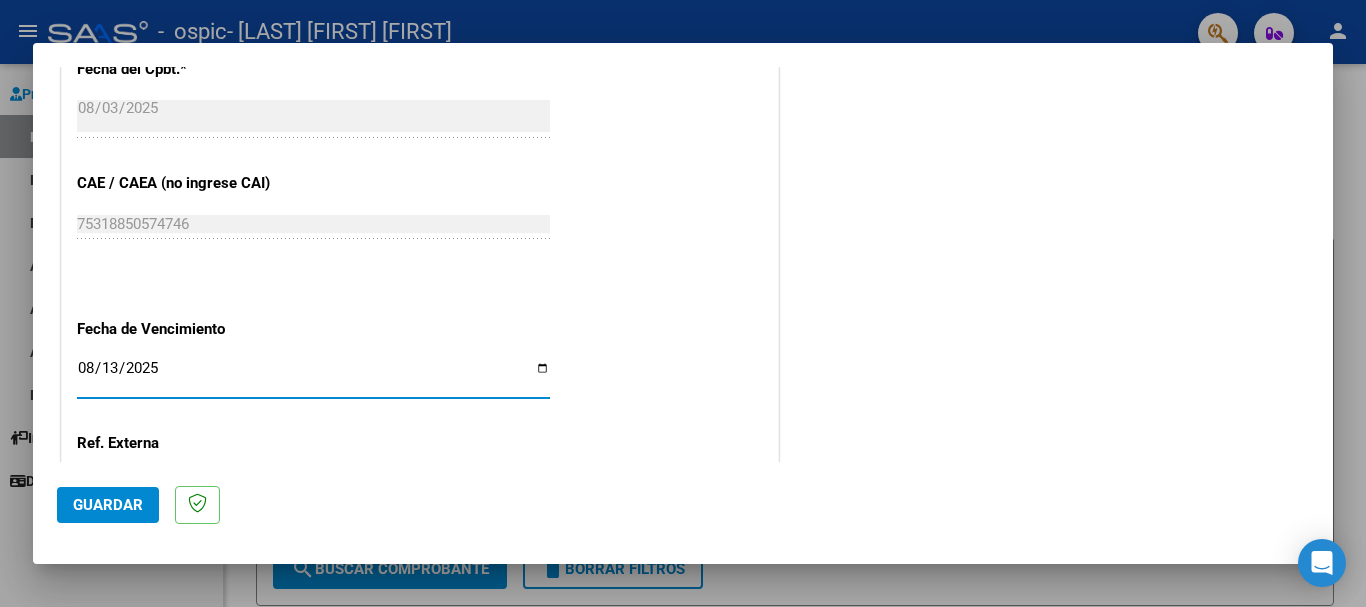 type on "2025-08-13" 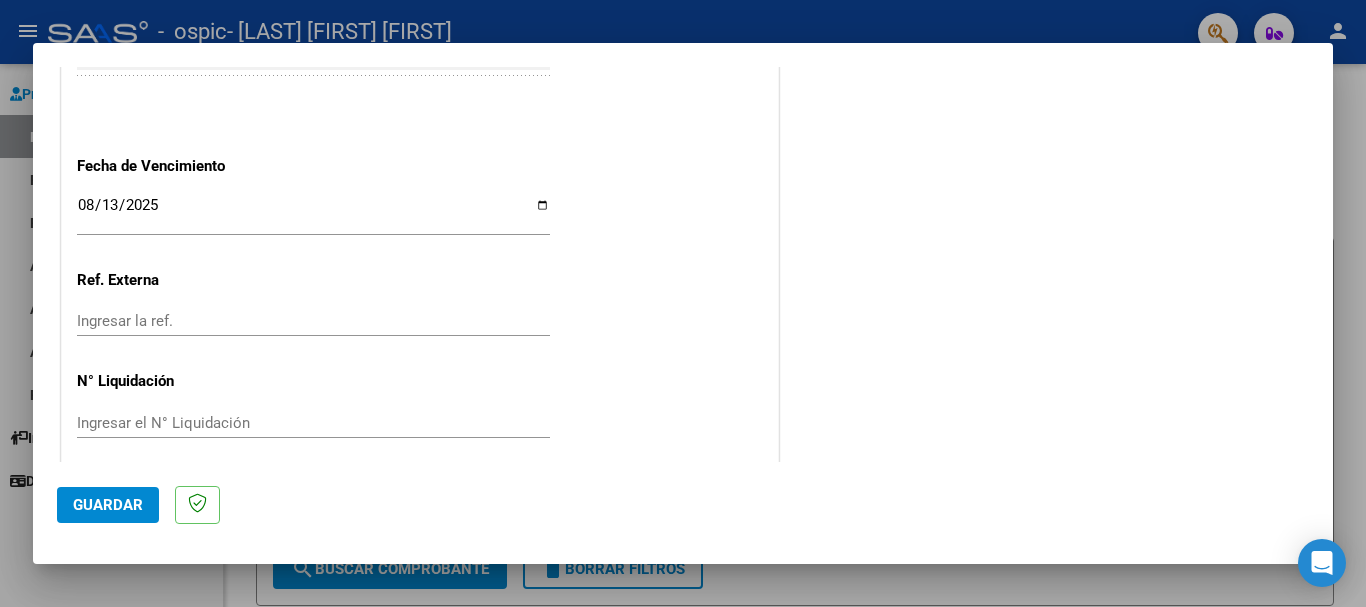 scroll, scrollTop: 1327, scrollLeft: 0, axis: vertical 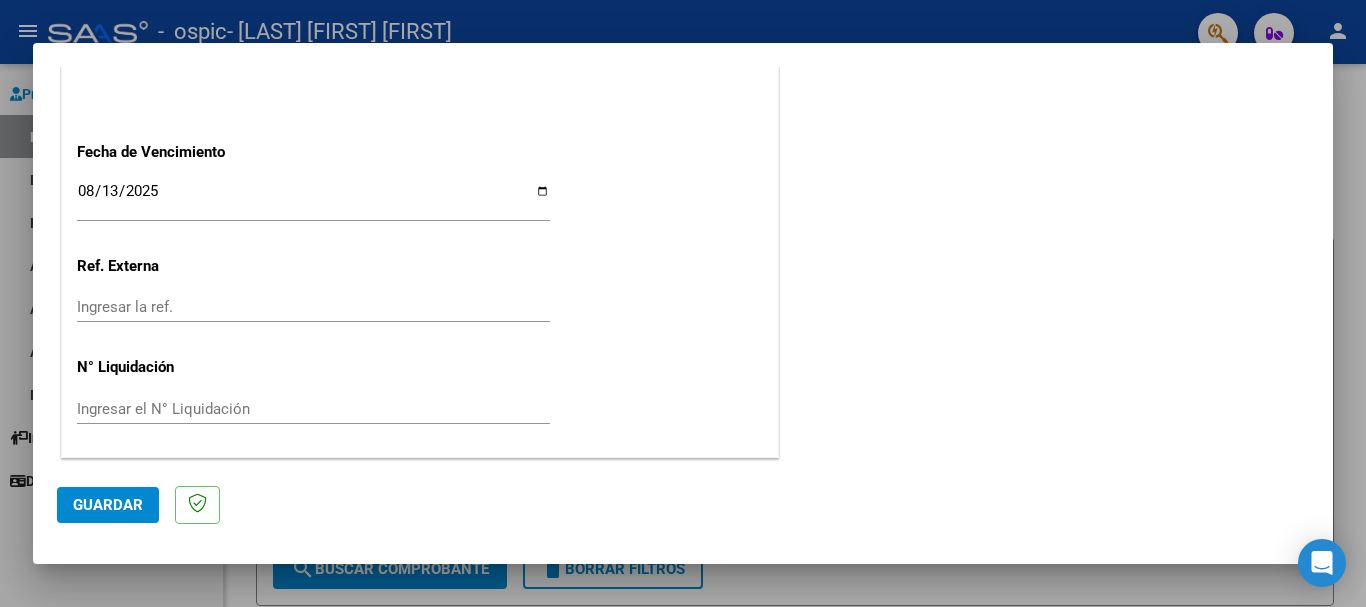 click on "Guardar" 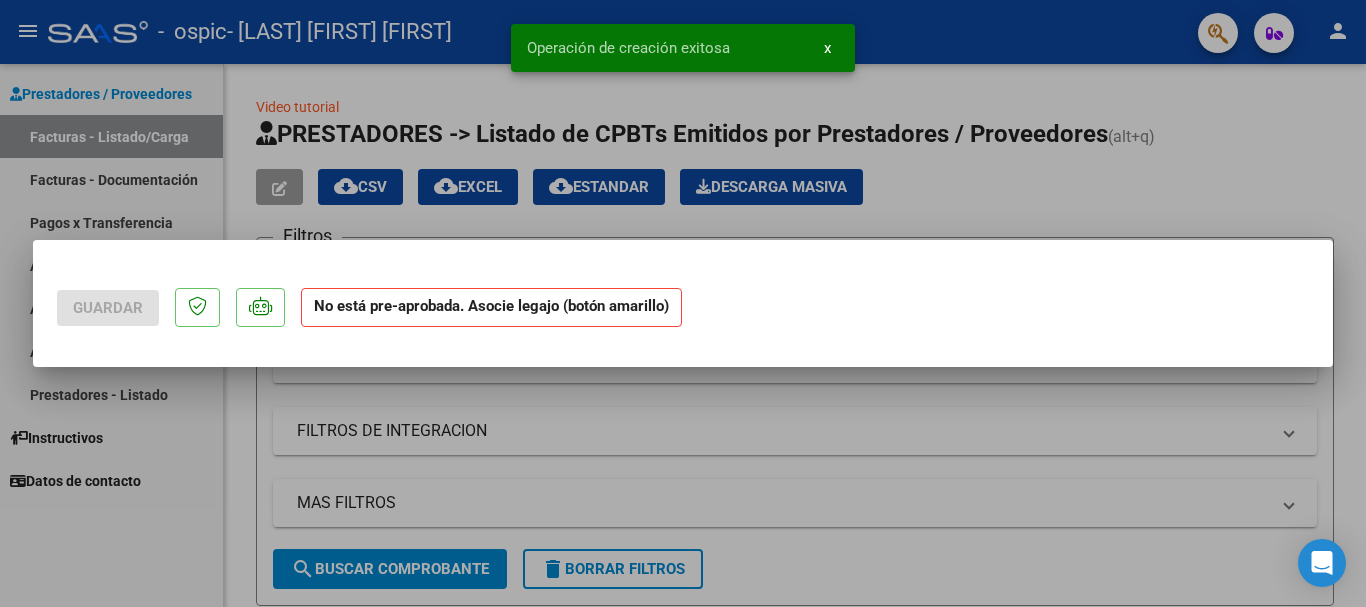 scroll, scrollTop: 0, scrollLeft: 0, axis: both 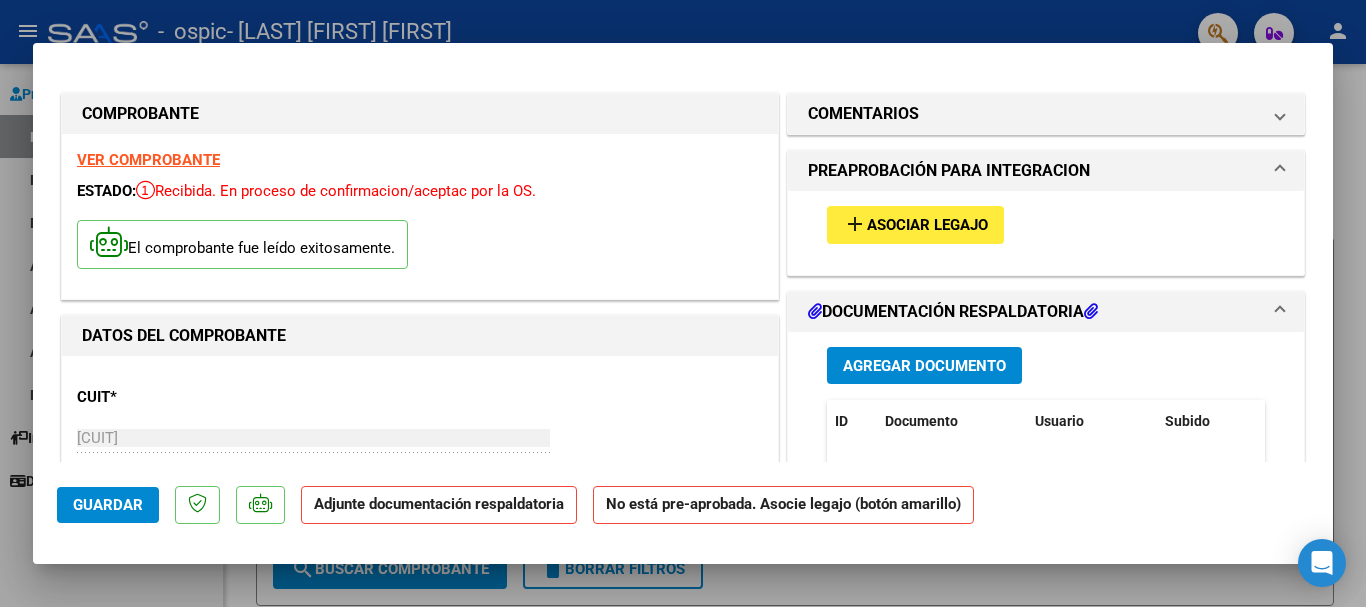 click on "add Asociar Legajo" at bounding box center [915, 224] 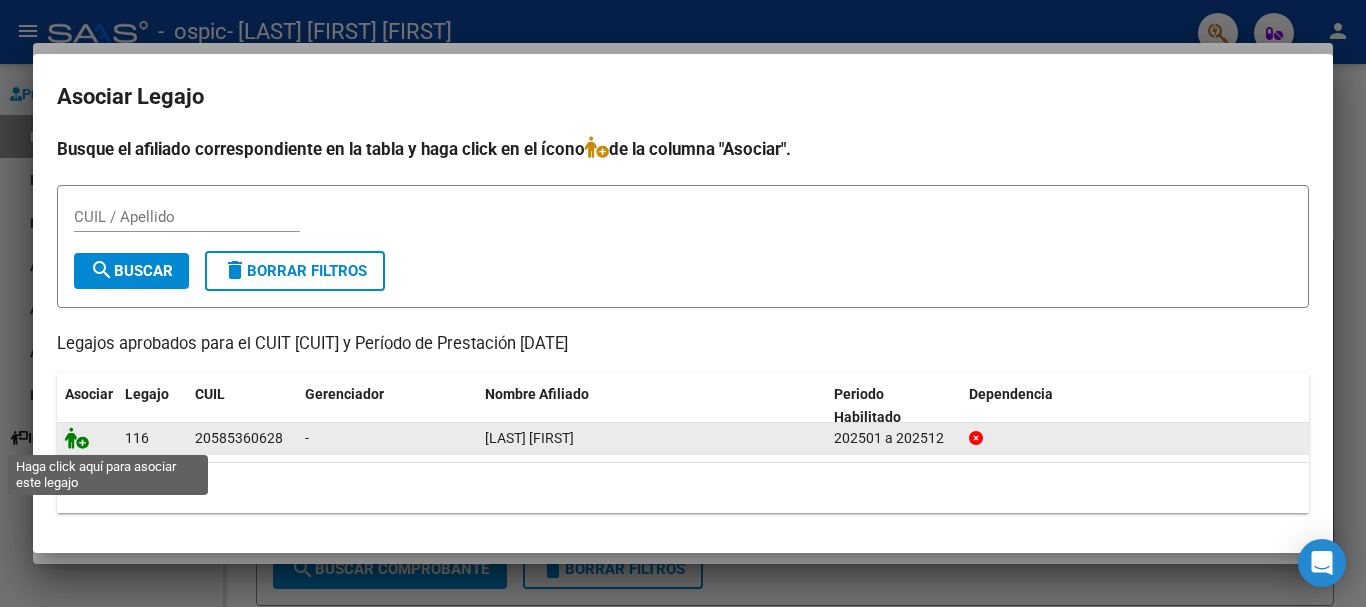 click 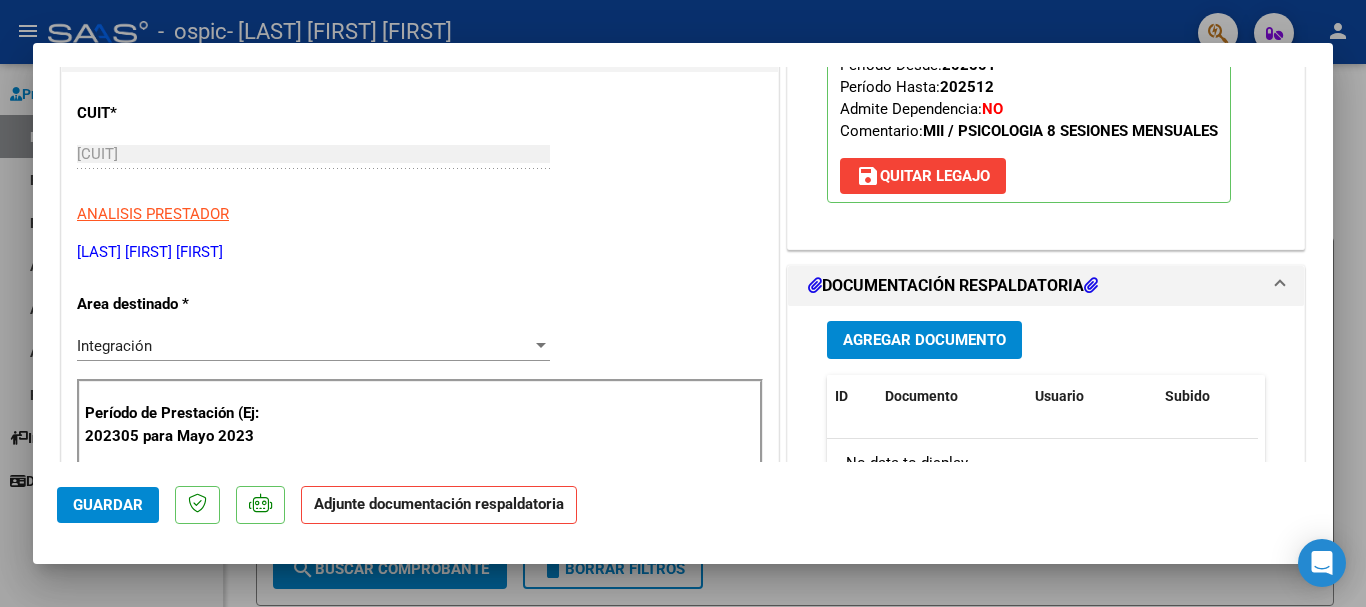 scroll, scrollTop: 289, scrollLeft: 0, axis: vertical 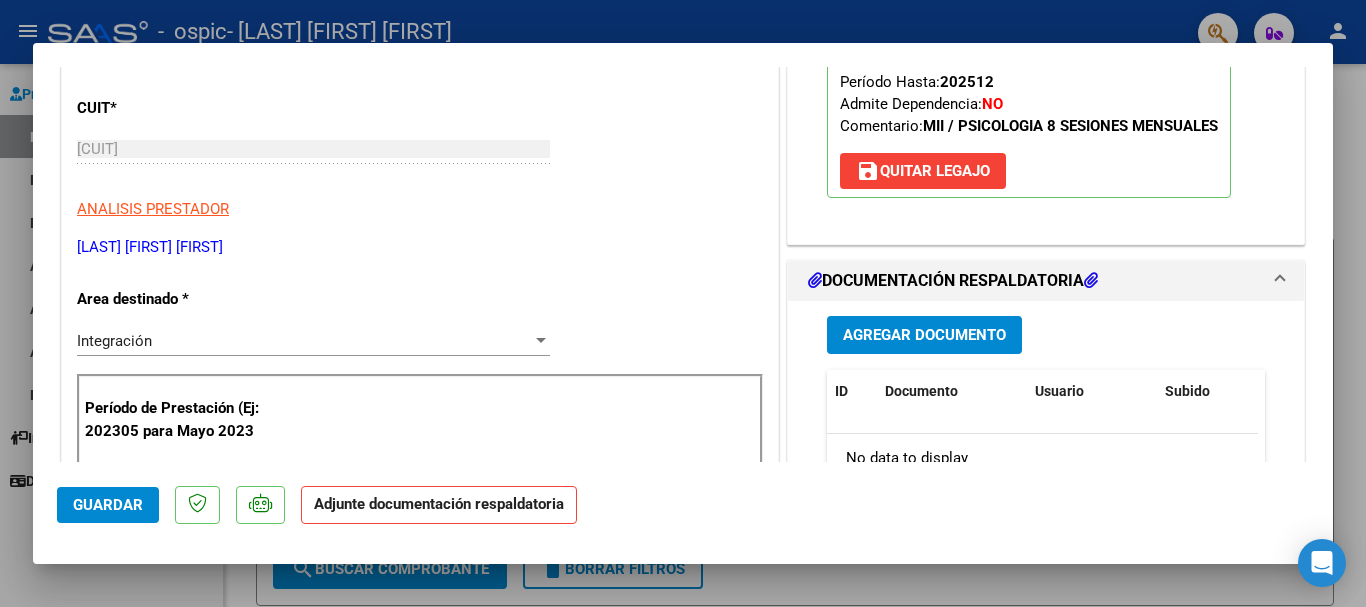 click on "Agregar Documento" at bounding box center [924, 334] 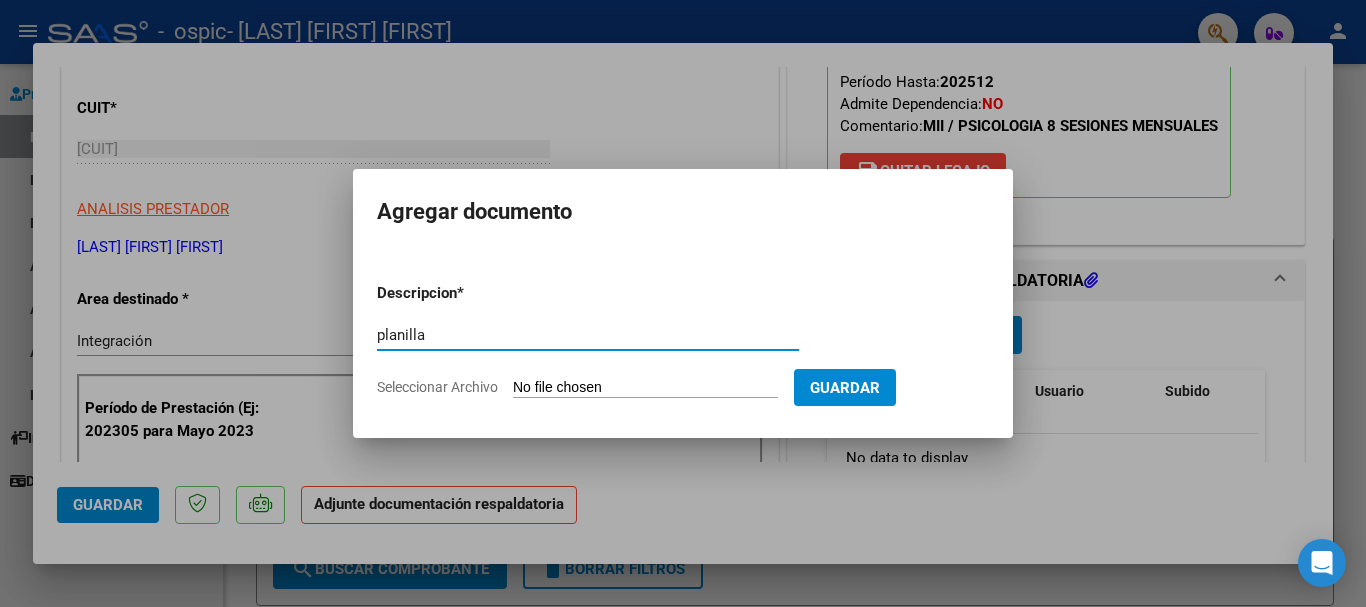 type on "planilla" 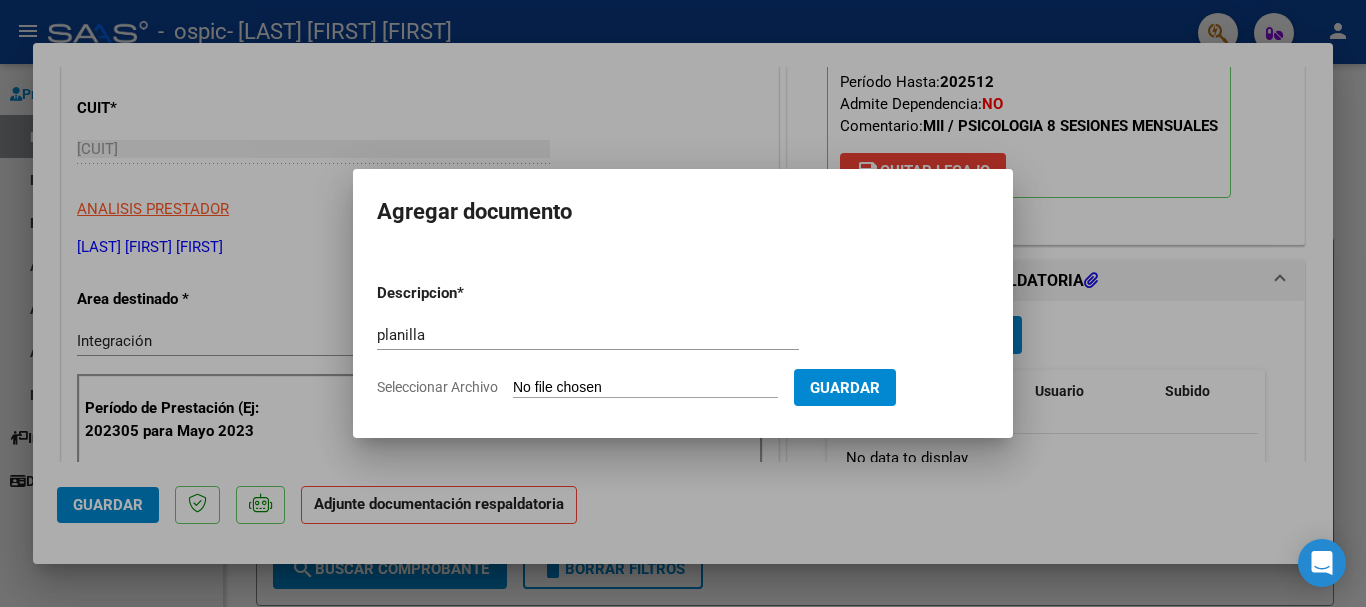 type on "C:\fakepath\Tonelli 07 2025.pdf" 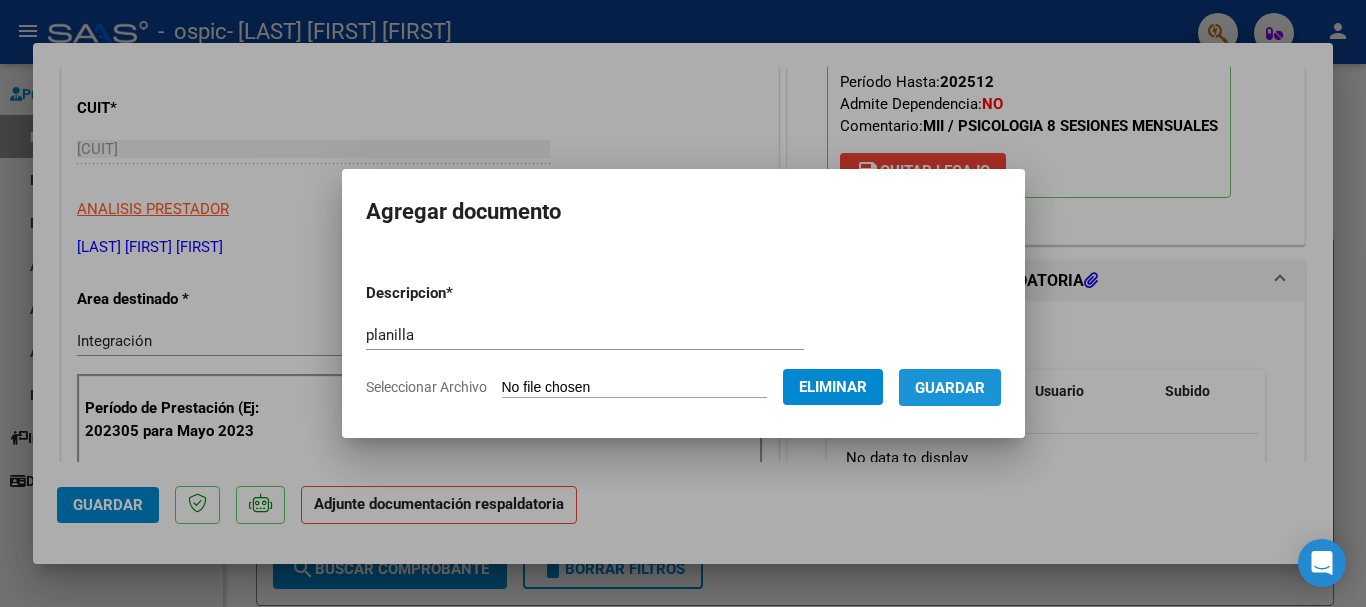 click on "Guardar" at bounding box center [950, 388] 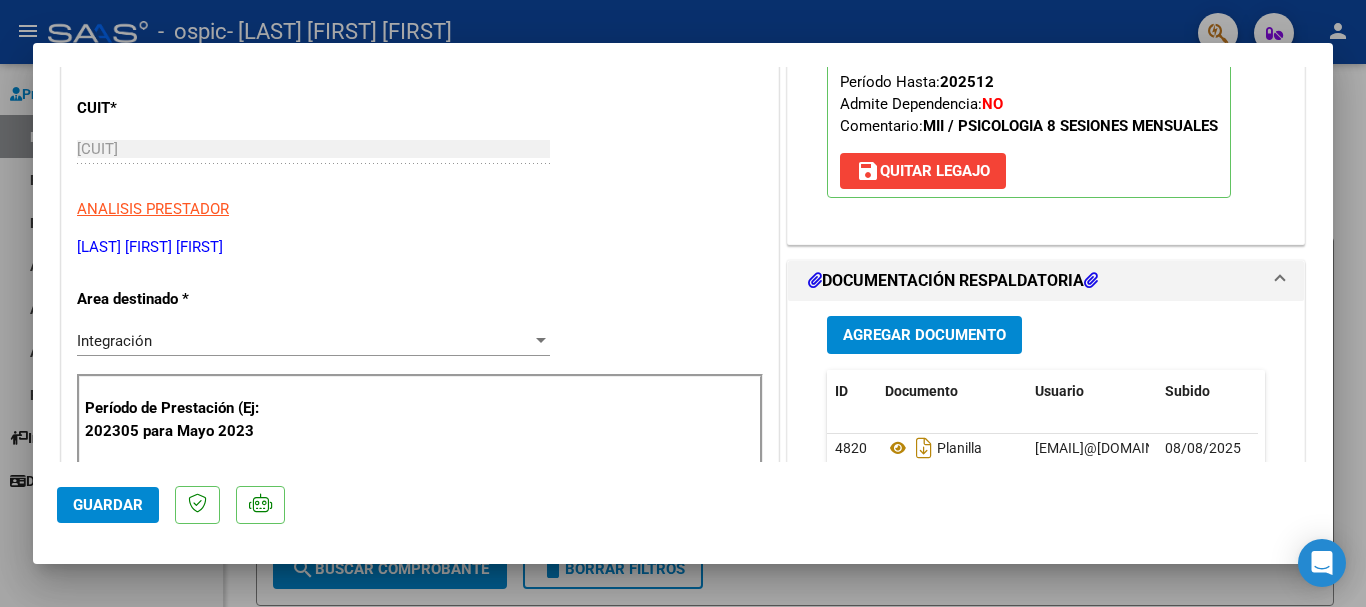 click at bounding box center [683, 303] 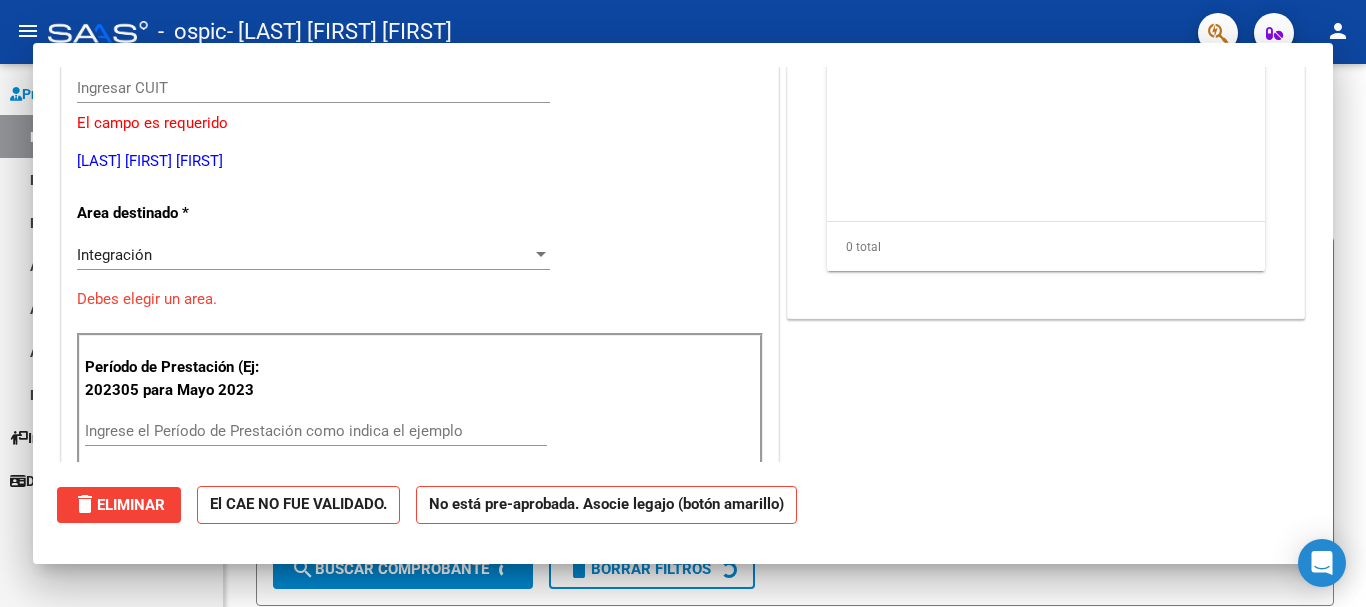 scroll, scrollTop: 0, scrollLeft: 0, axis: both 